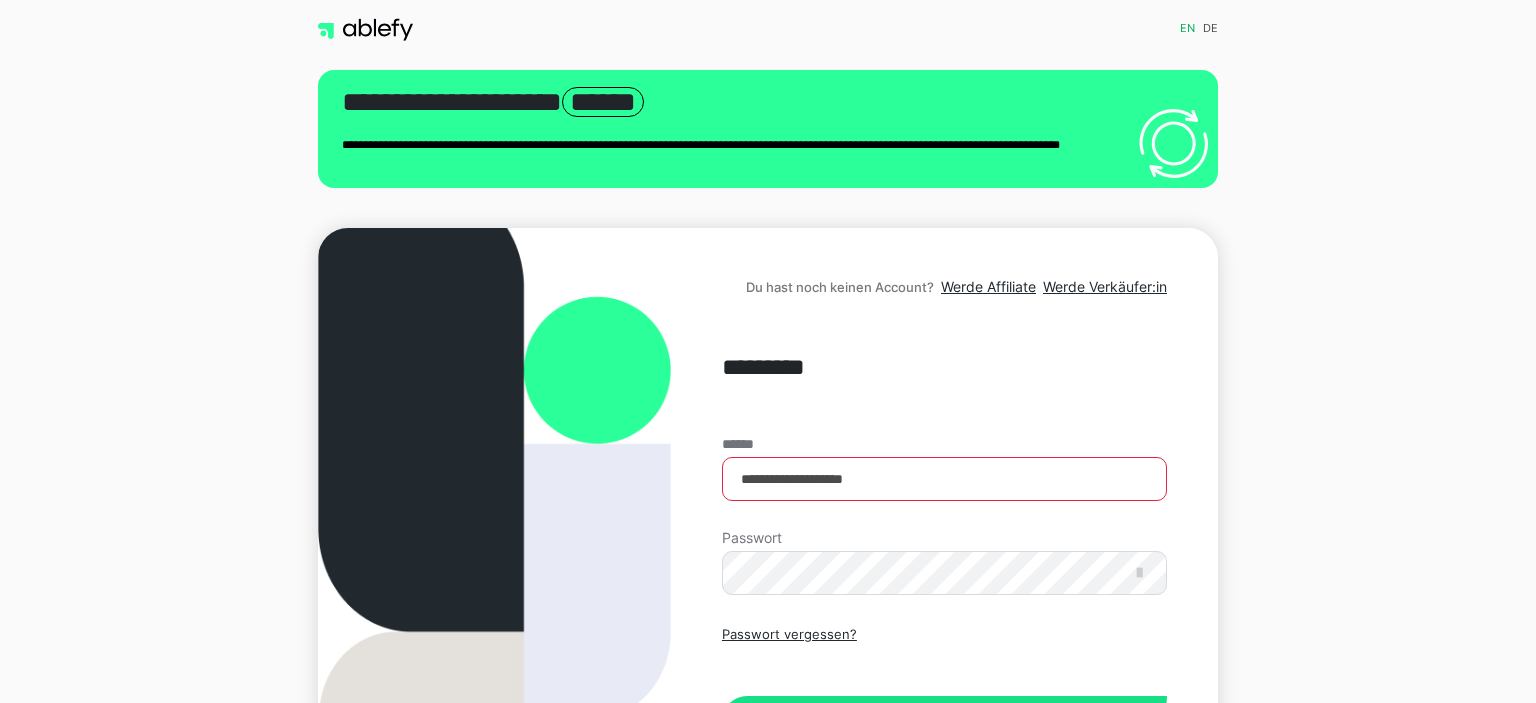 scroll, scrollTop: 134, scrollLeft: 0, axis: vertical 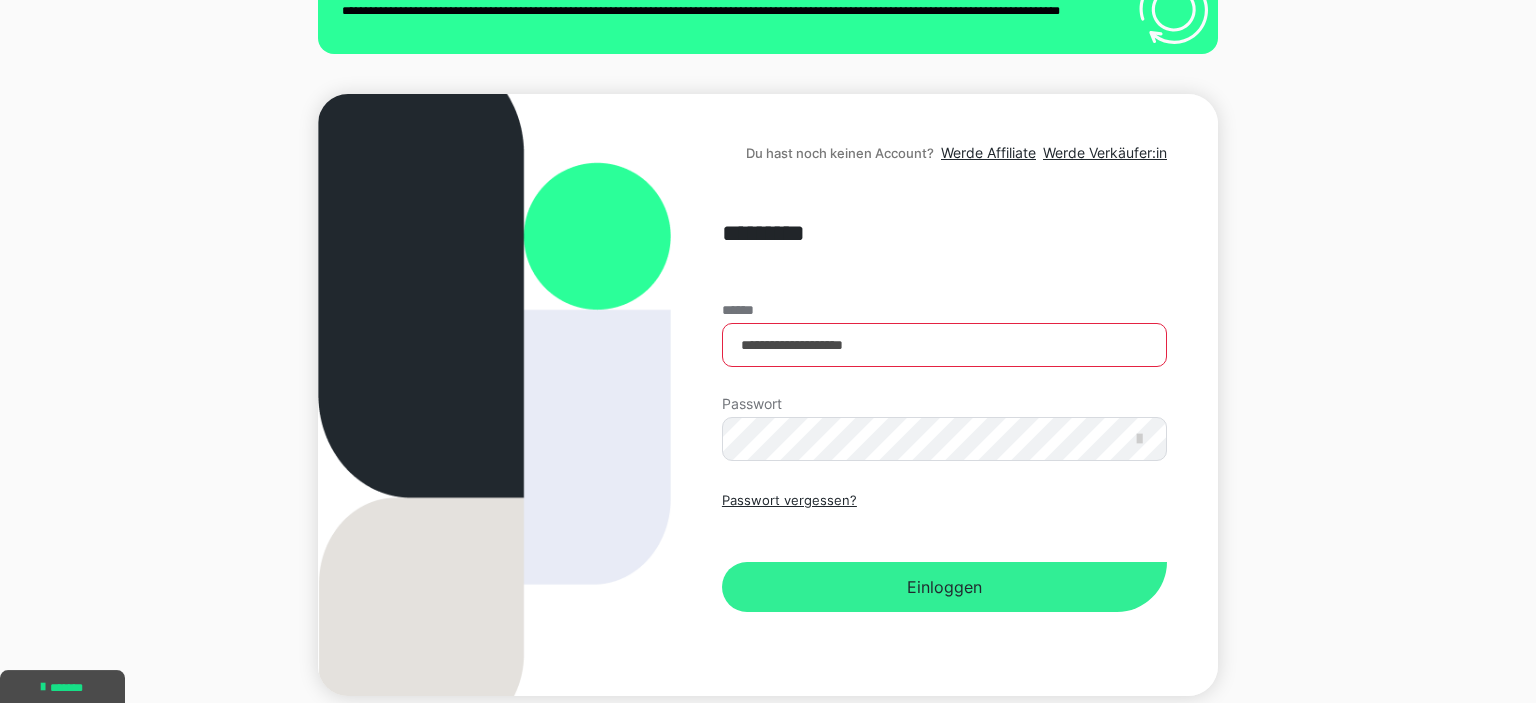 click on "Einloggen" at bounding box center (944, 587) 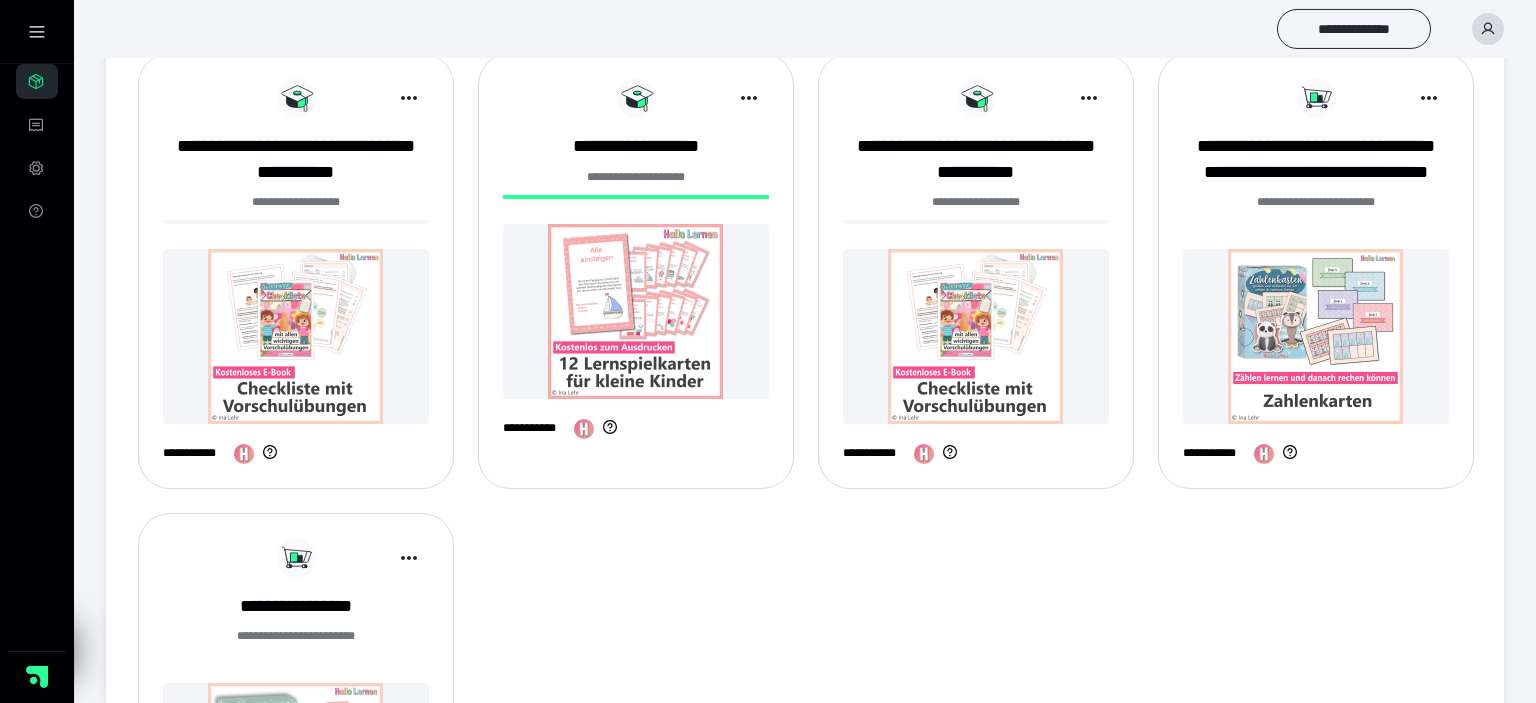 scroll, scrollTop: 723, scrollLeft: 0, axis: vertical 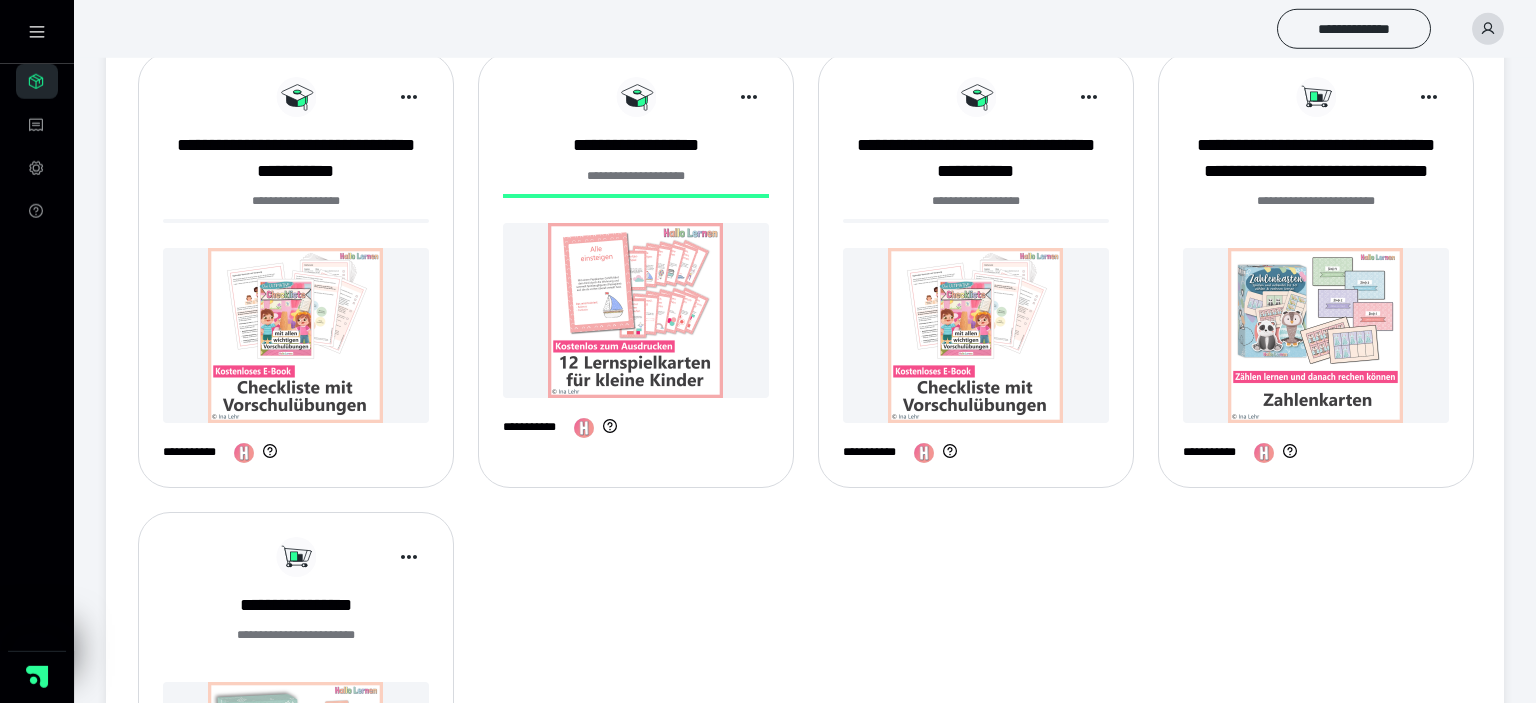 click at bounding box center (636, 310) 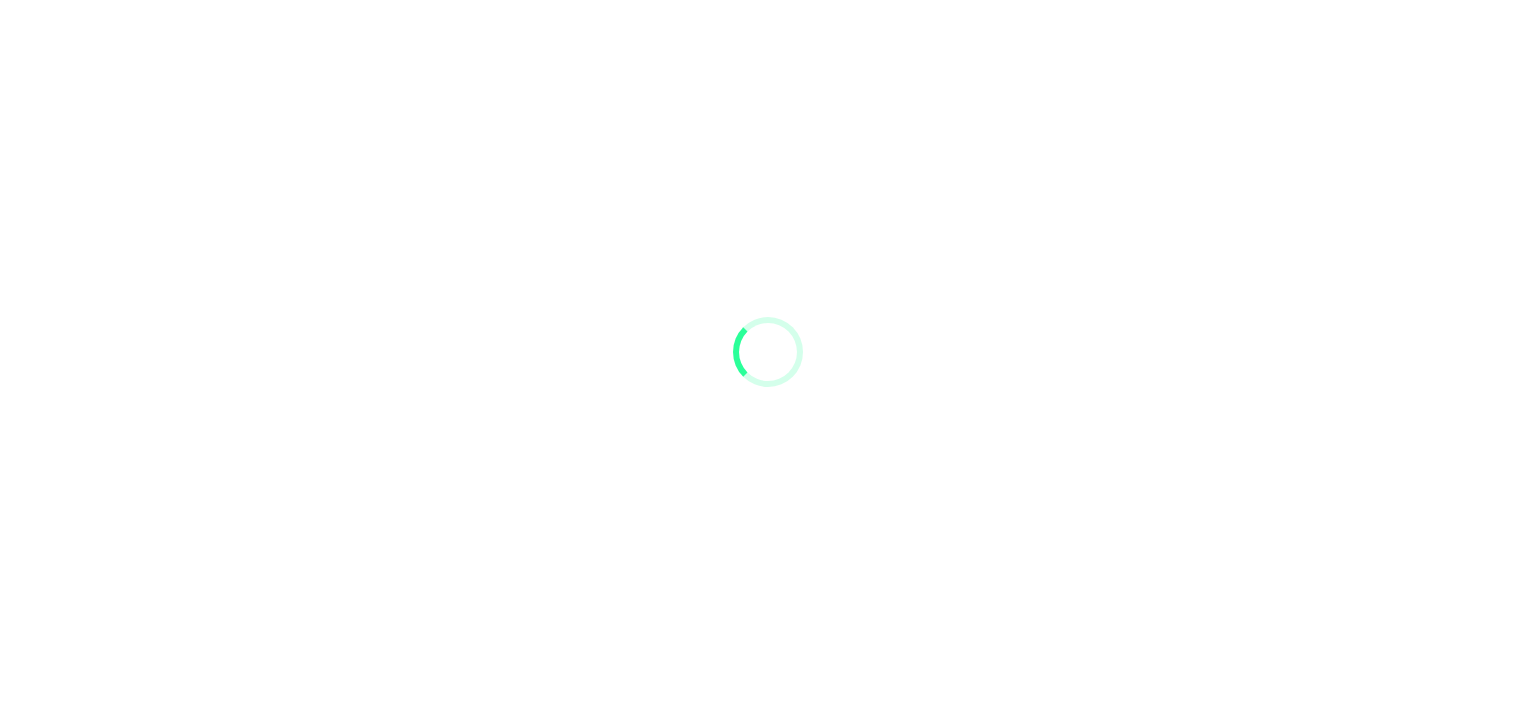 scroll, scrollTop: 0, scrollLeft: 0, axis: both 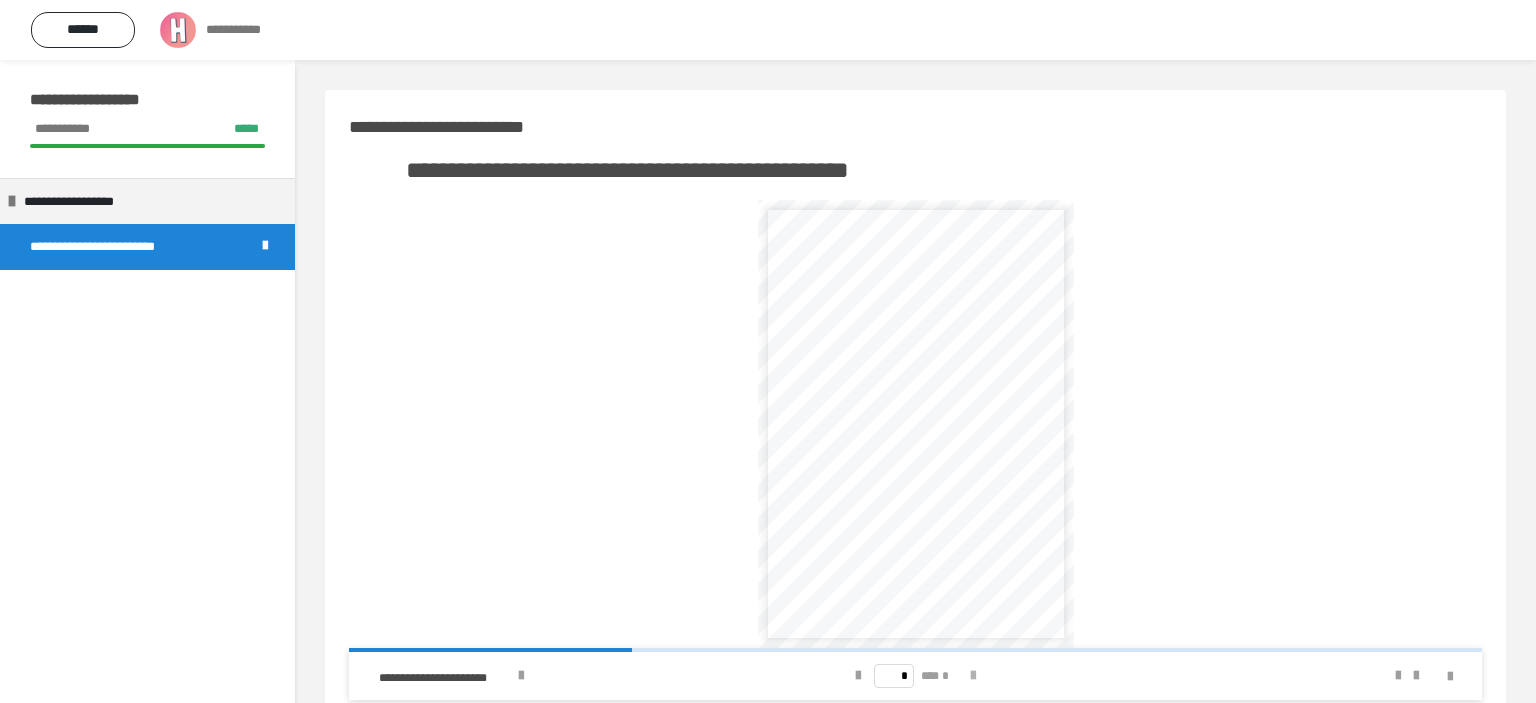 click at bounding box center (973, 676) 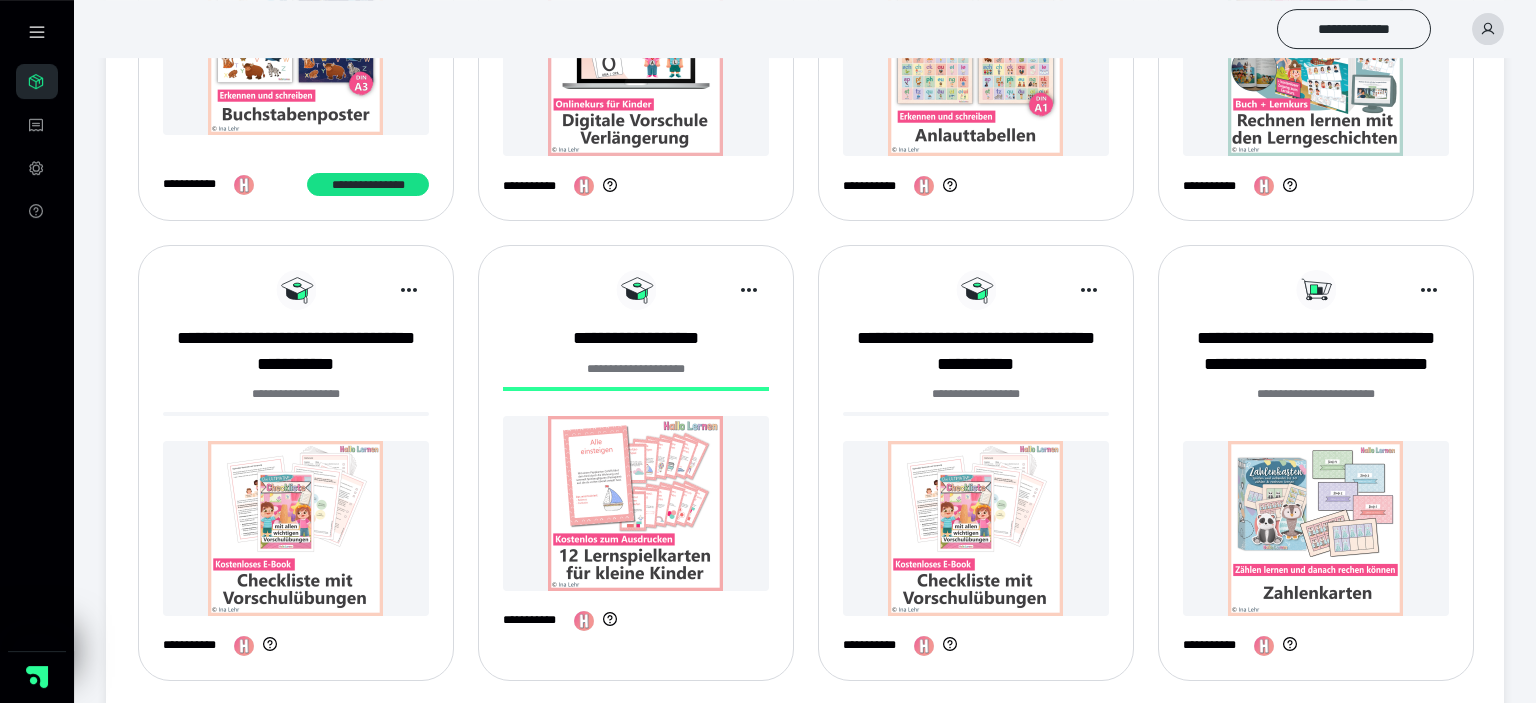 scroll, scrollTop: 156, scrollLeft: 0, axis: vertical 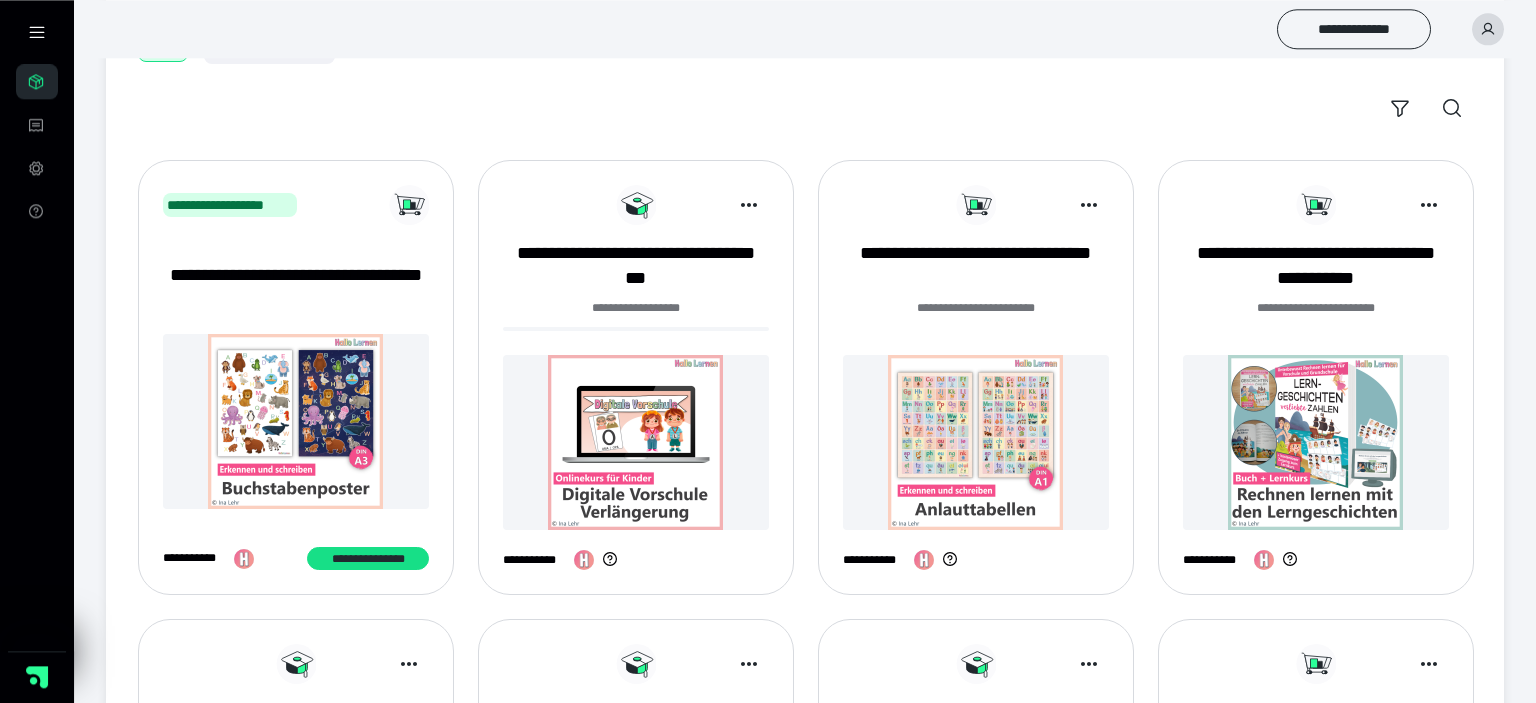 click at bounding box center (636, 442) 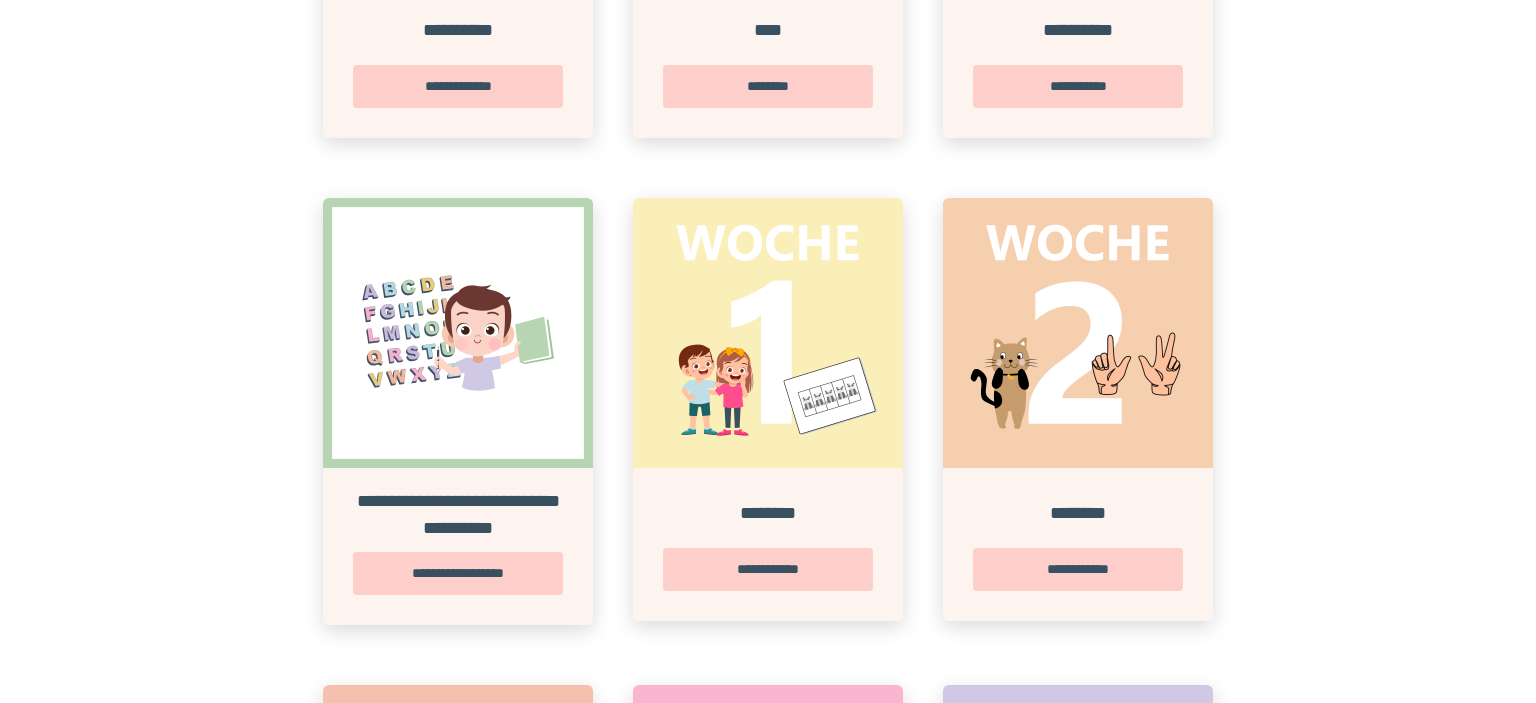 scroll, scrollTop: 658, scrollLeft: 0, axis: vertical 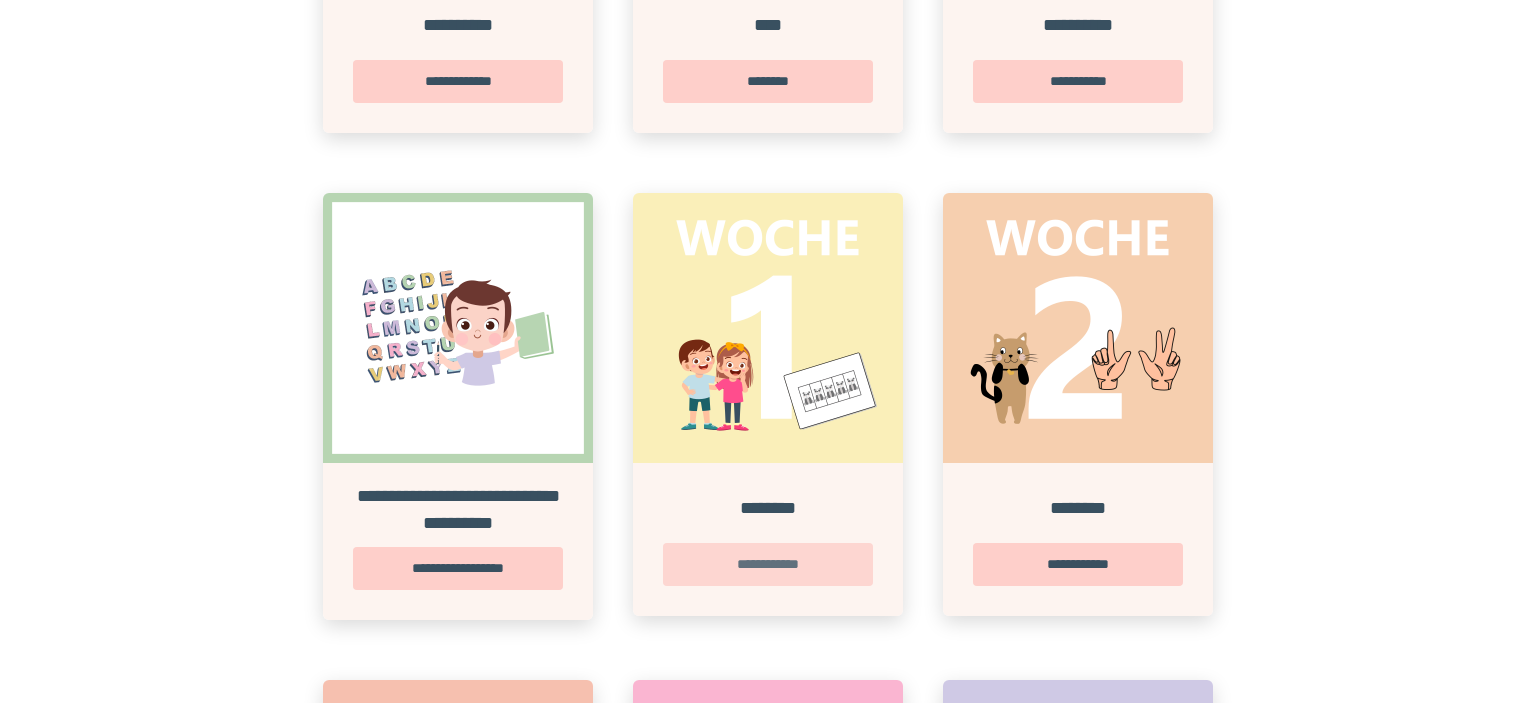 click on "**********" at bounding box center (768, 564) 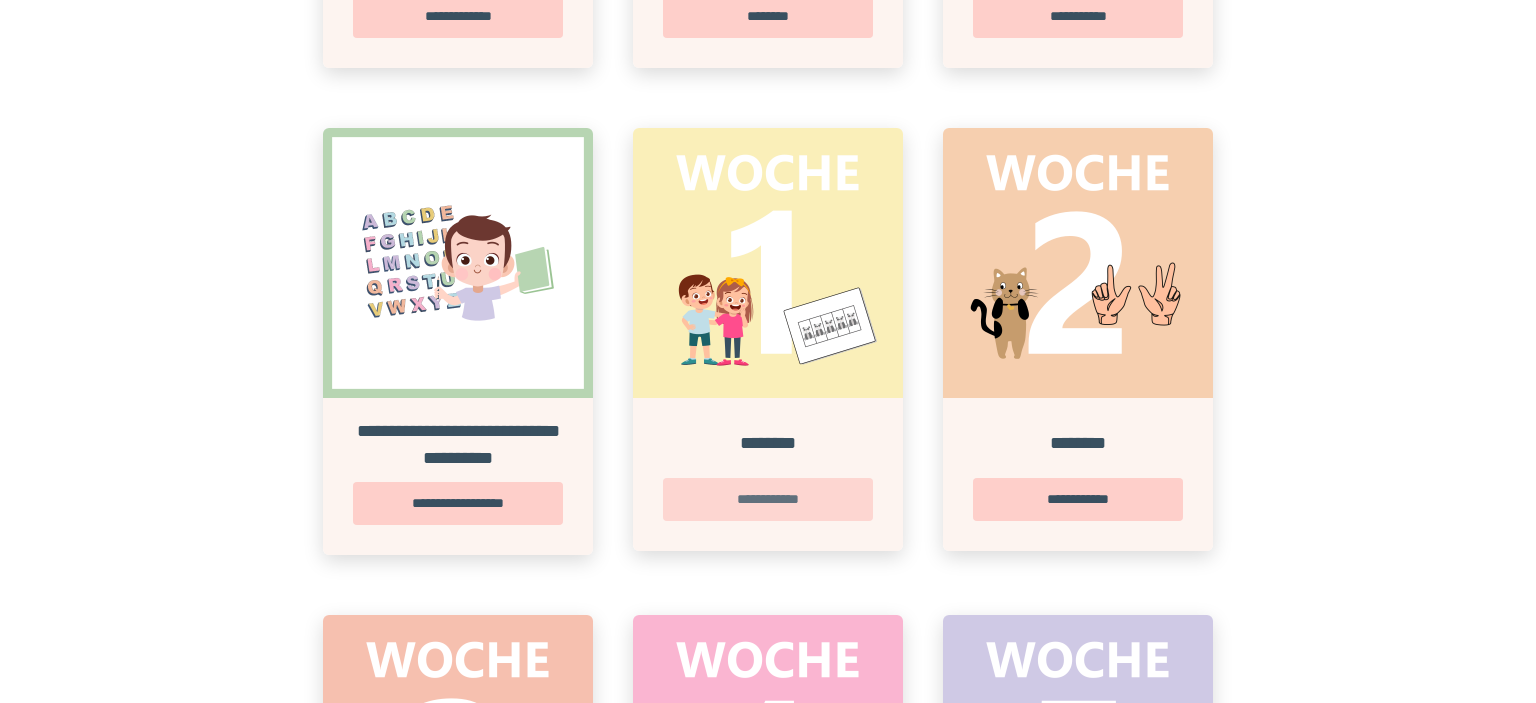 scroll, scrollTop: 0, scrollLeft: 0, axis: both 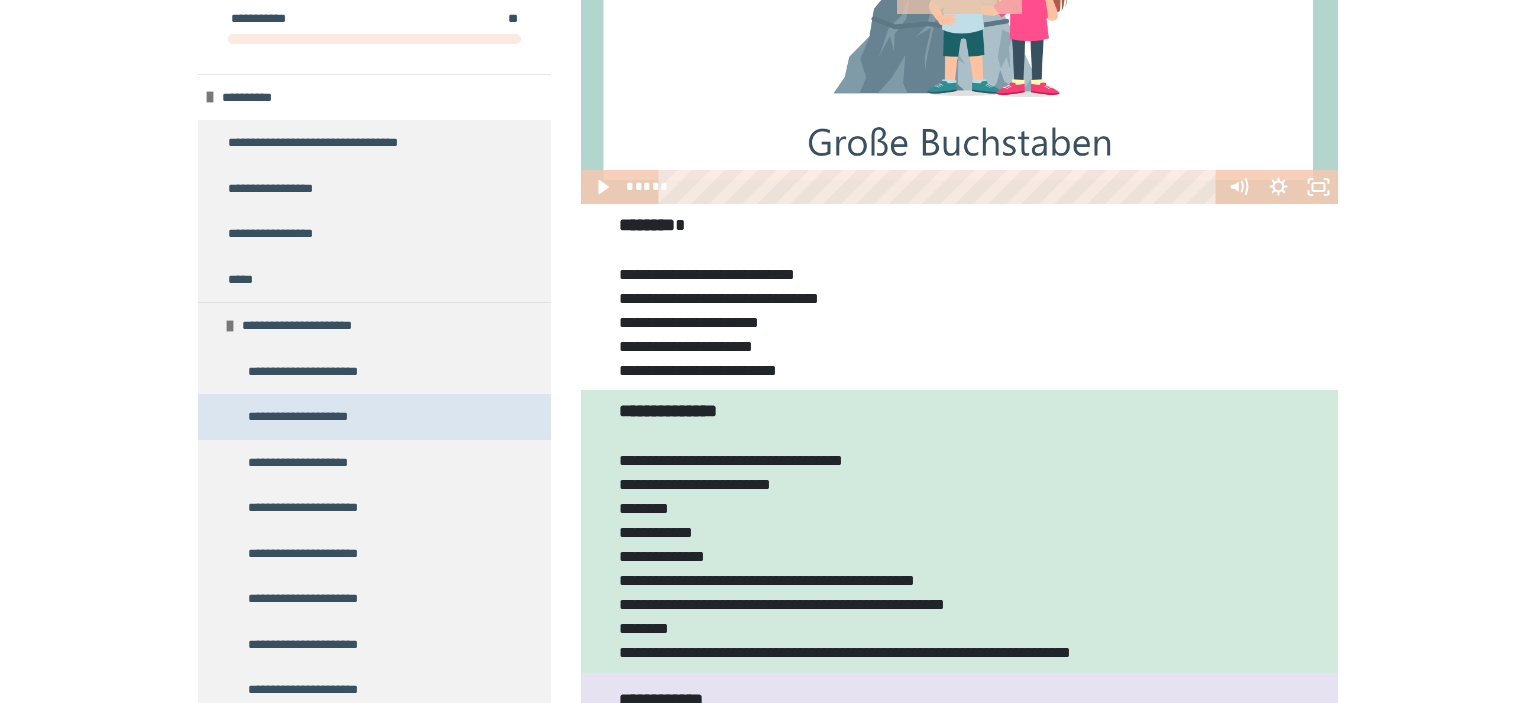 click on "**********" at bounding box center (312, 417) 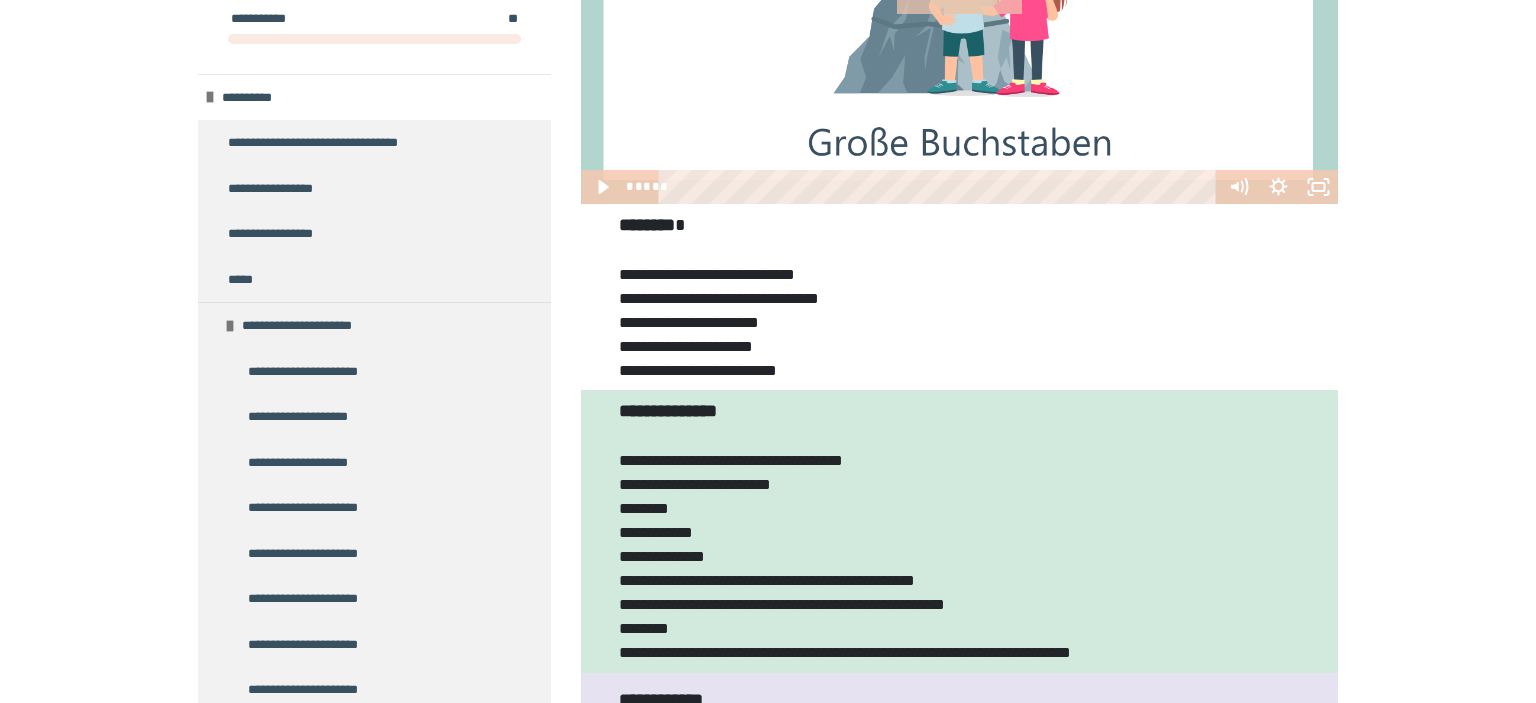 scroll, scrollTop: 223, scrollLeft: 0, axis: vertical 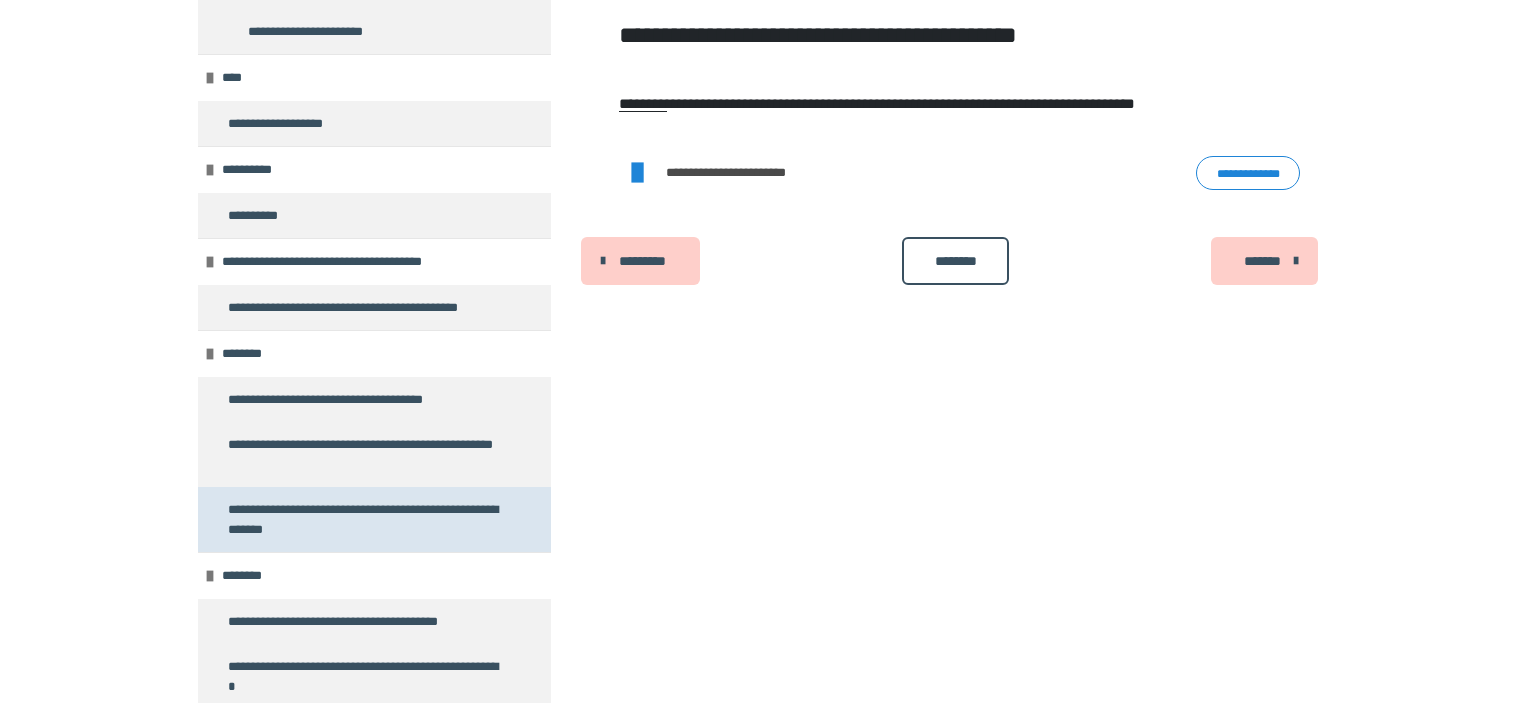 click on "**********" at bounding box center (366, 519) 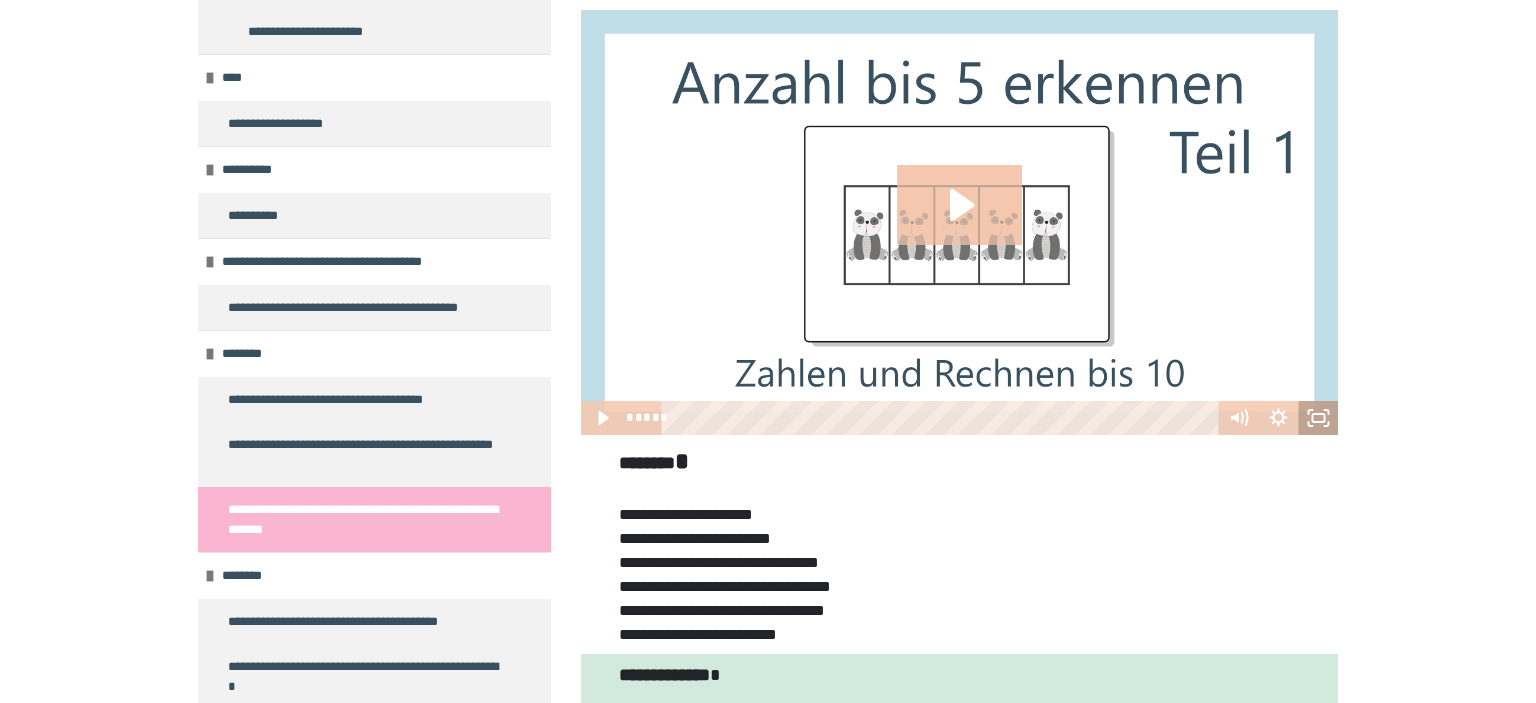 click 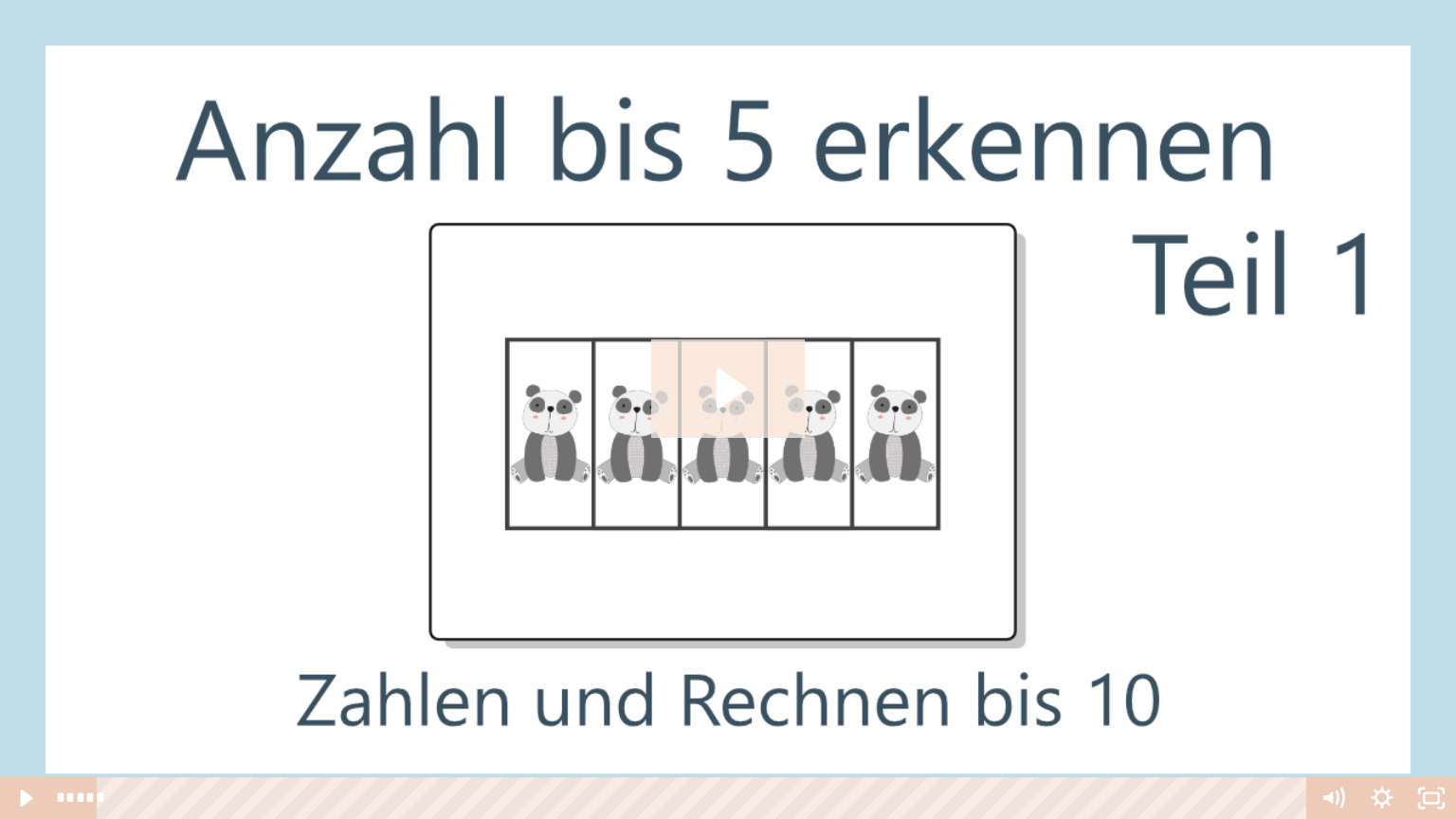 click 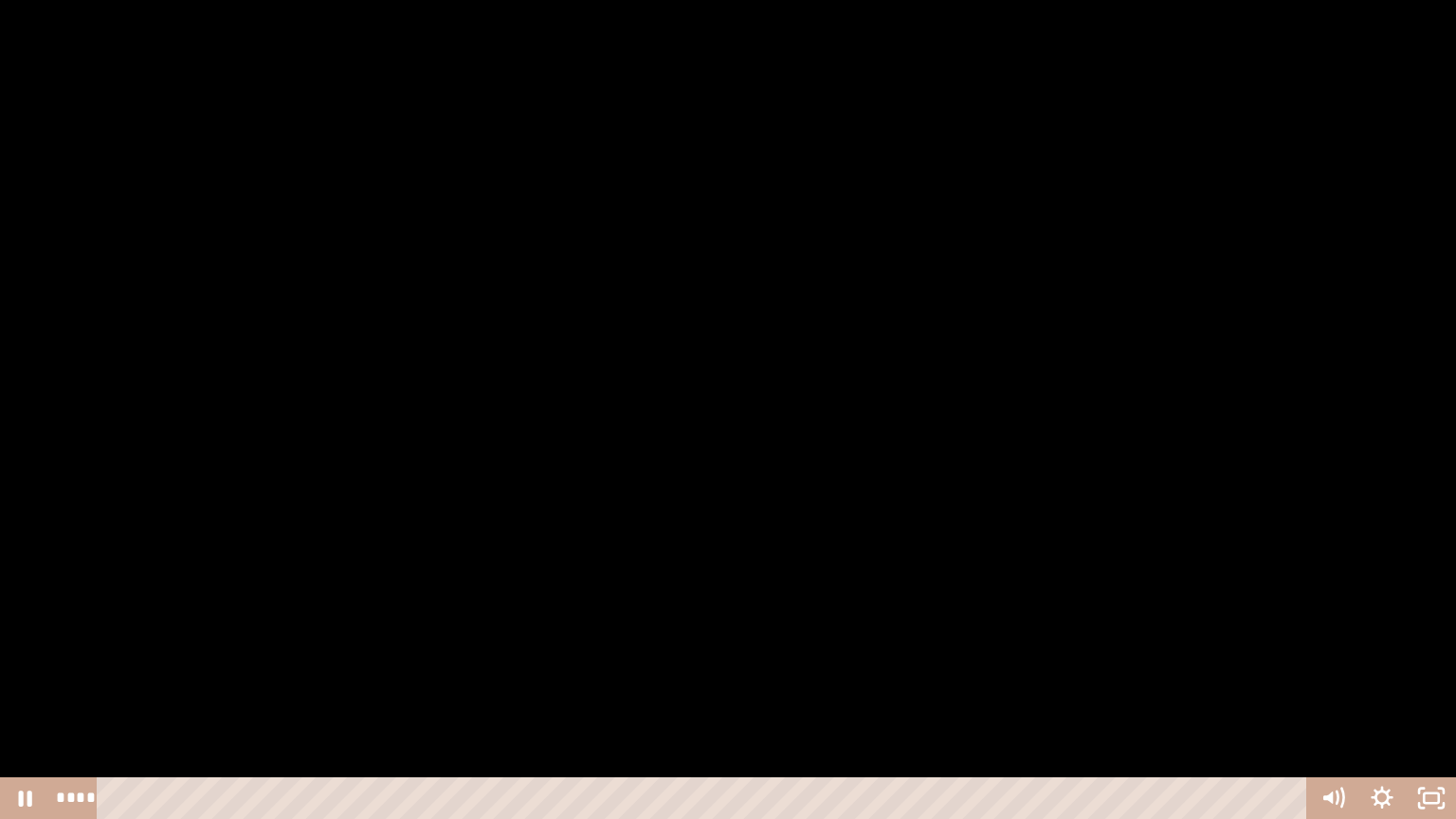 type 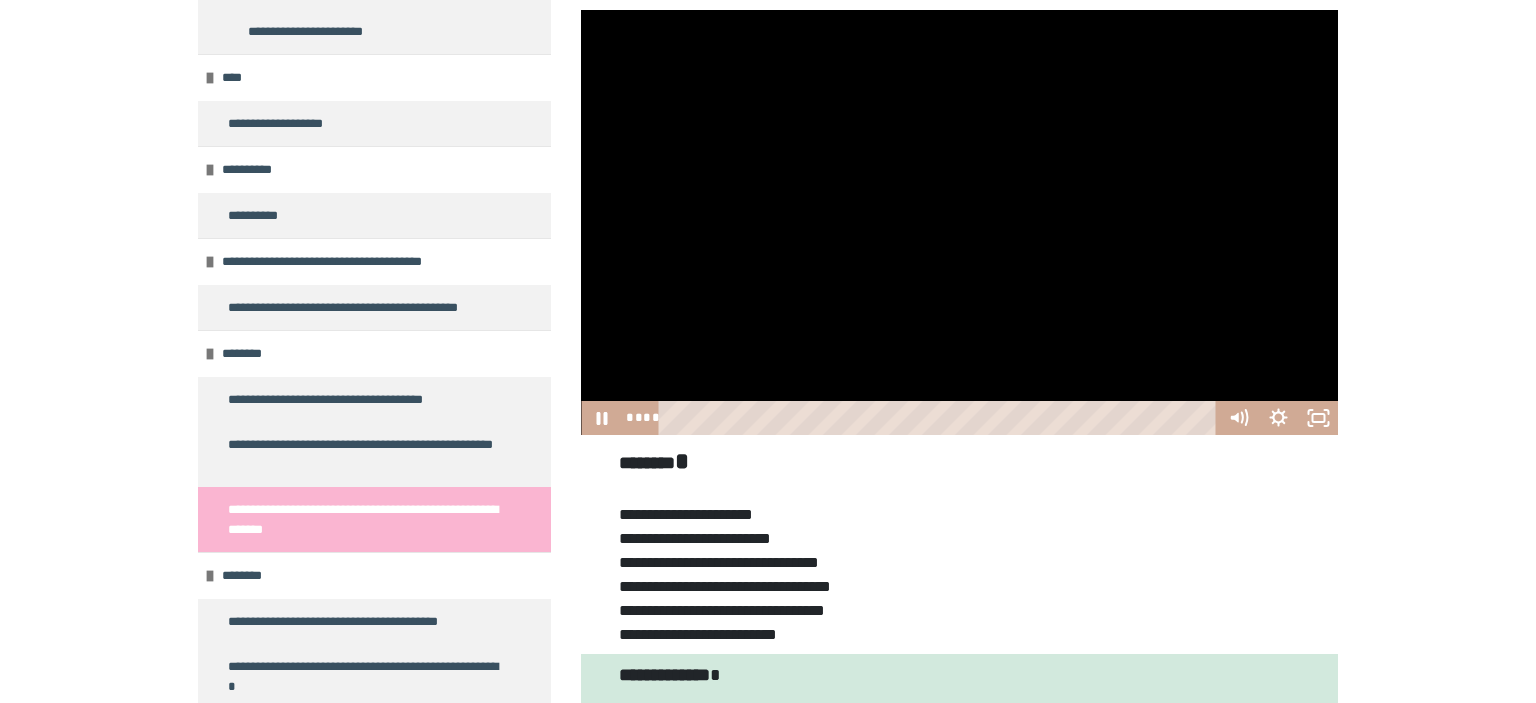 click at bounding box center [959, 223] 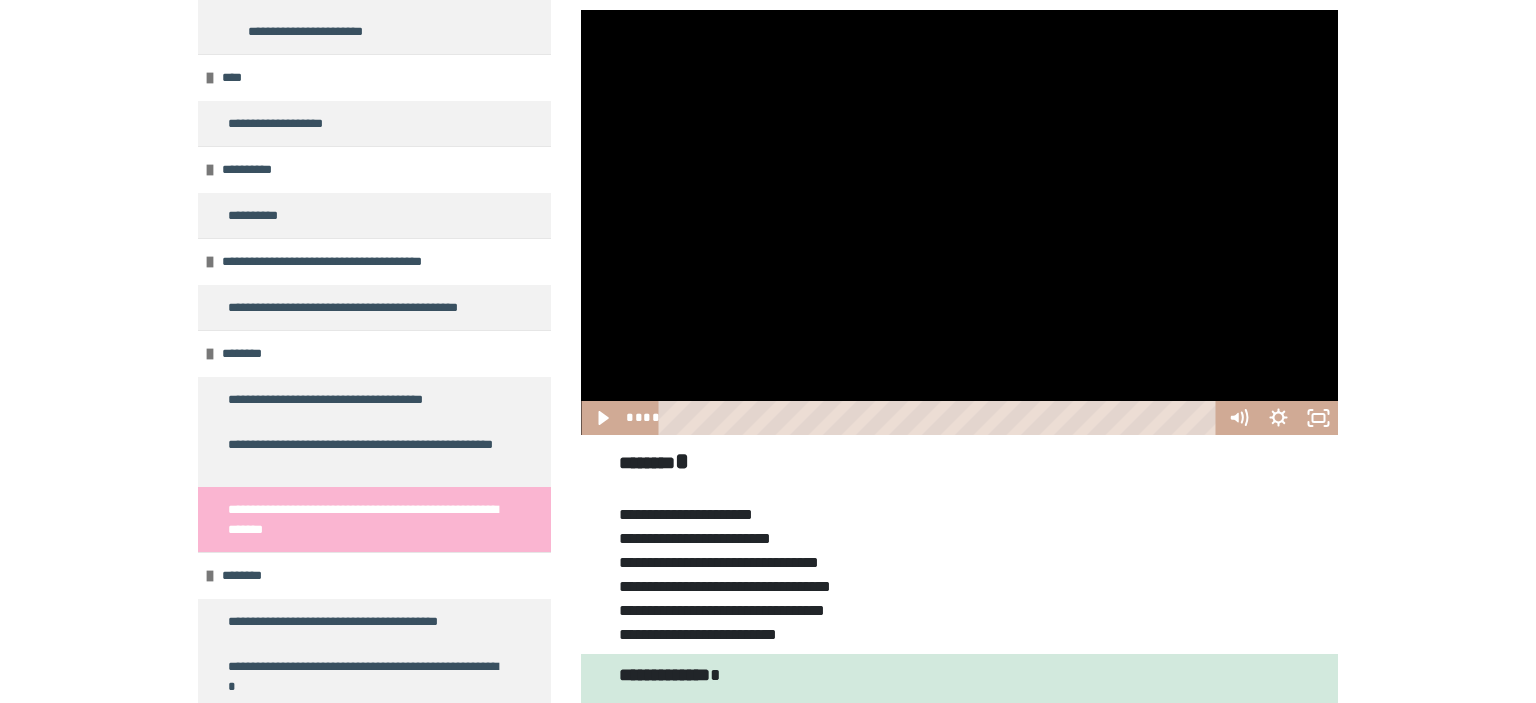 click at bounding box center (959, 223) 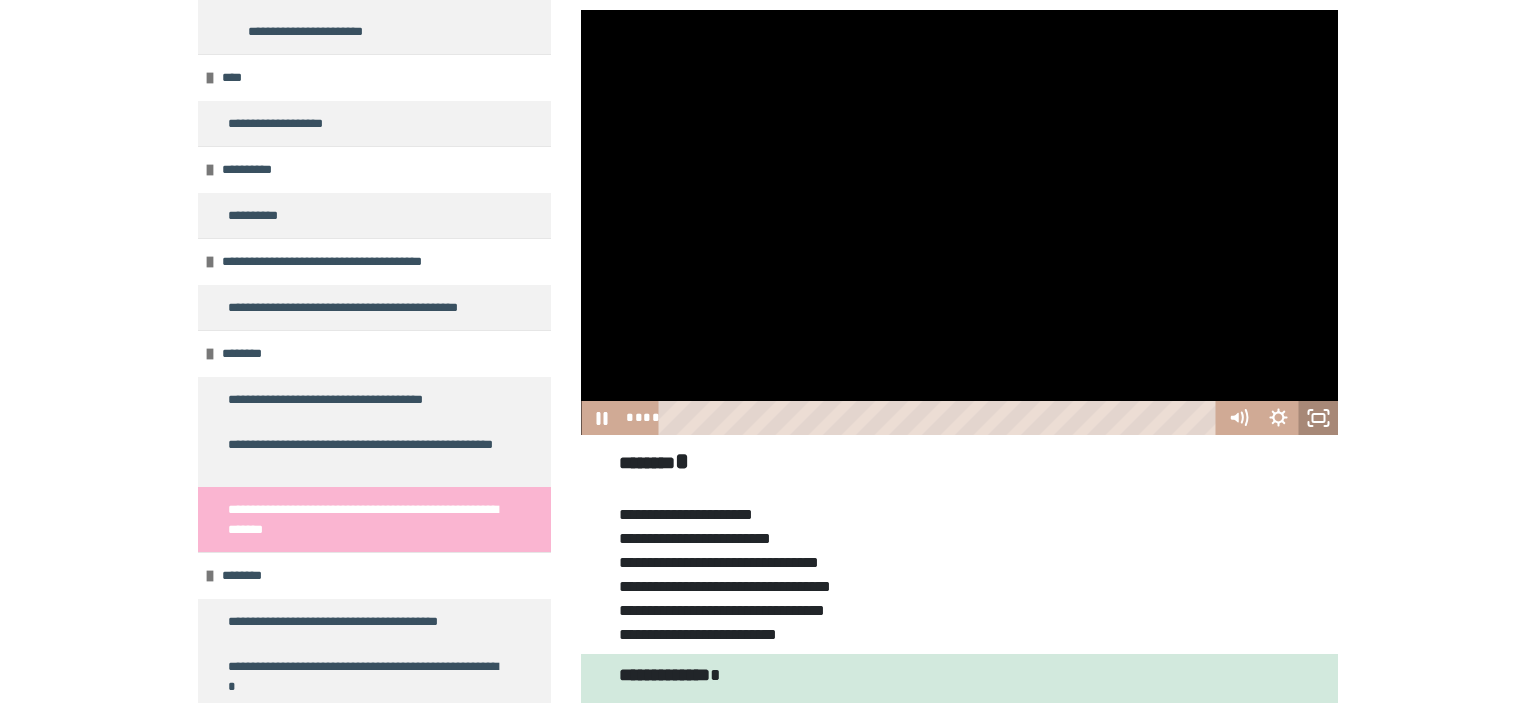 click 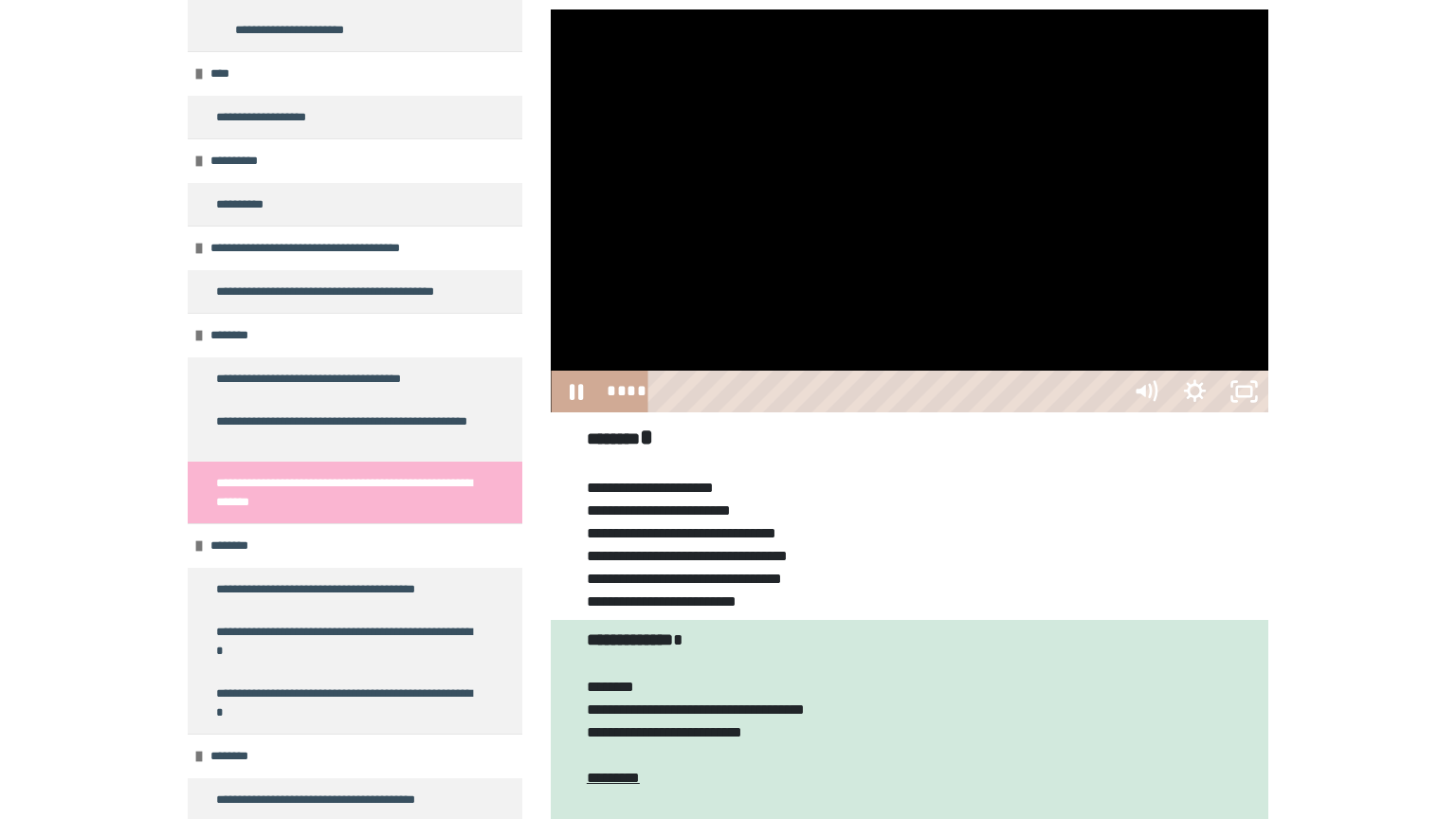 type 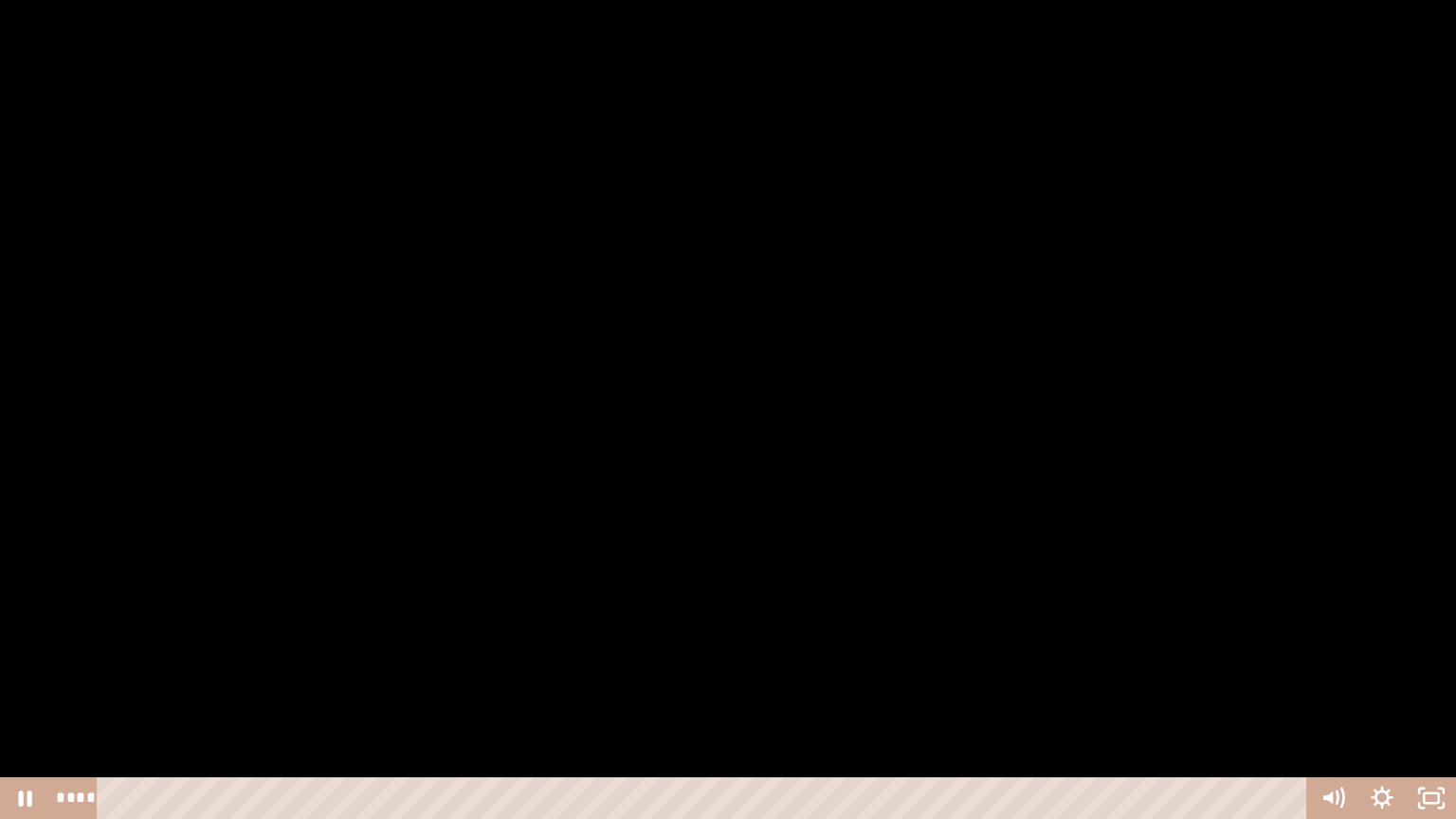 click at bounding box center [728, 410] 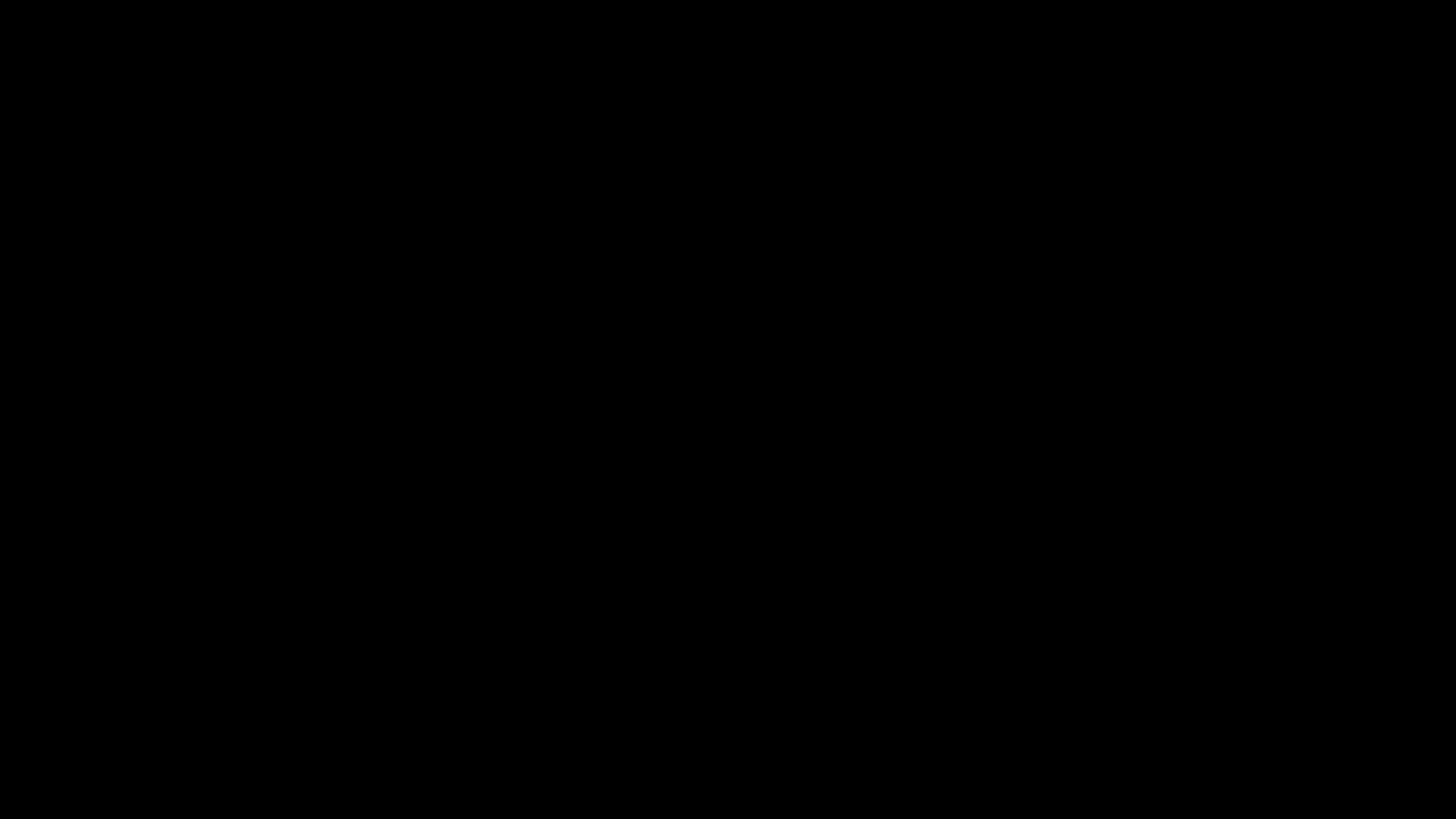 click at bounding box center [728, 410] 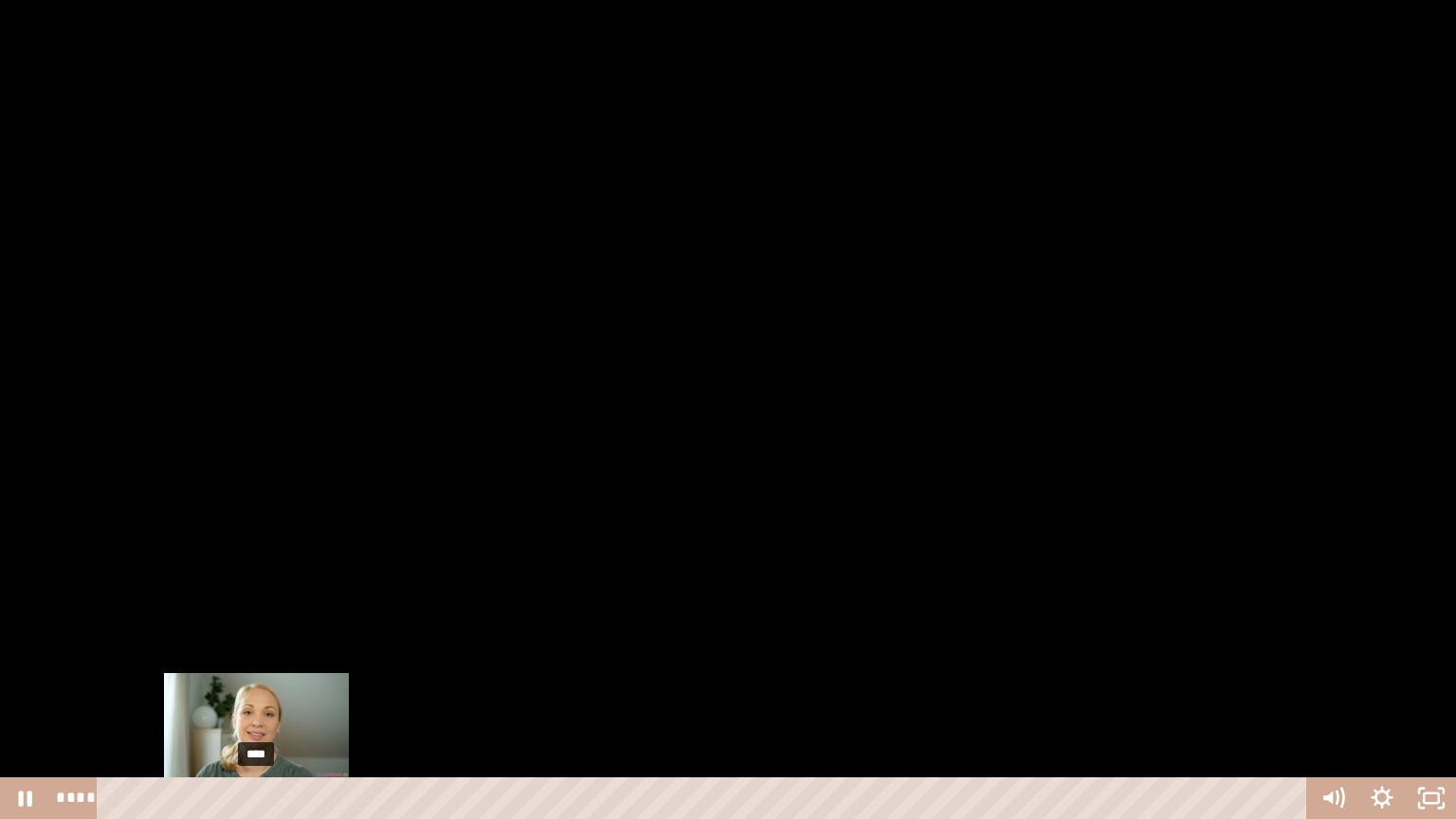 click on "****" at bounding box center [705, 798] 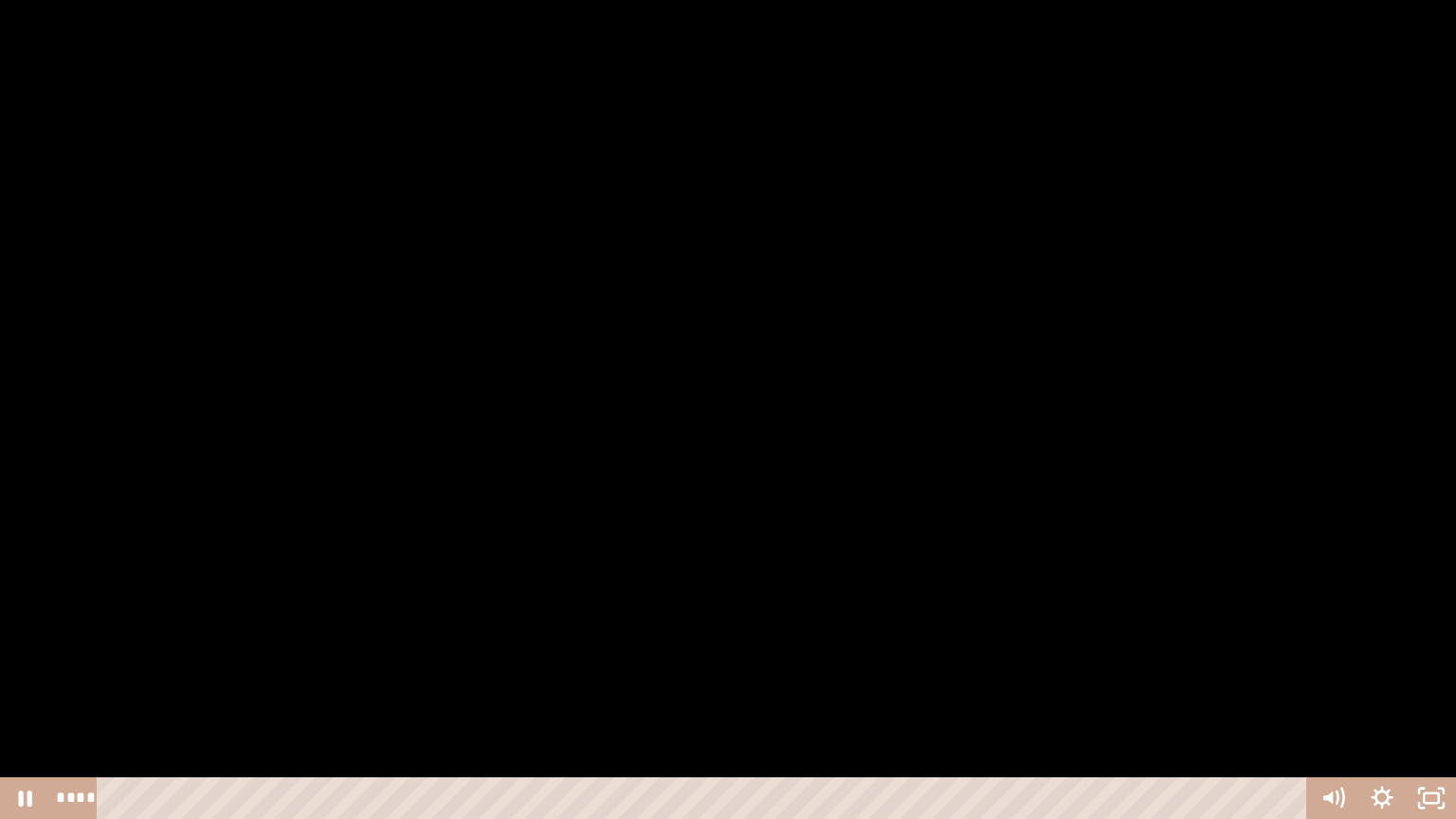 click at bounding box center (728, 410) 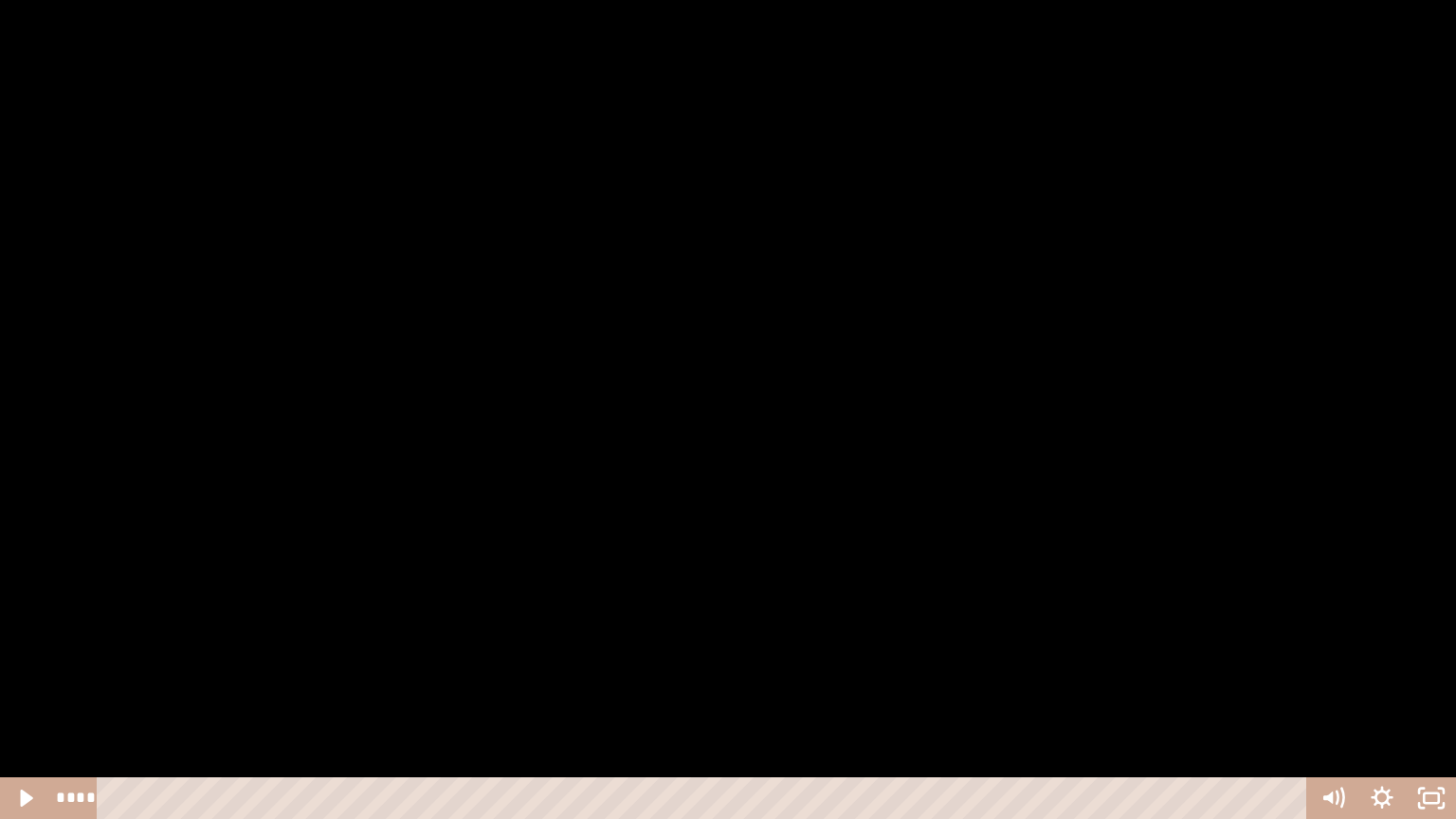 click at bounding box center [728, 410] 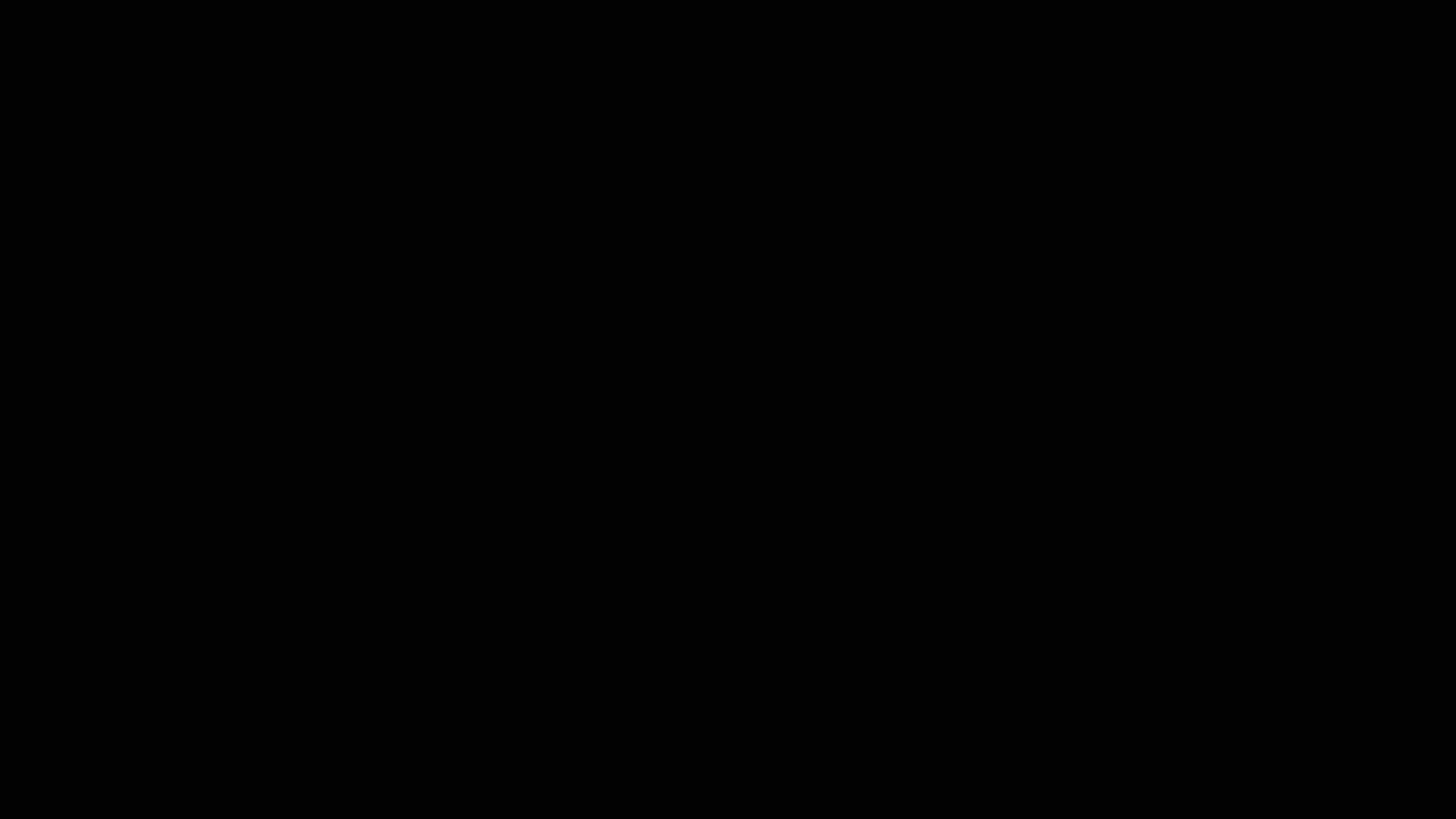 click at bounding box center [728, 410] 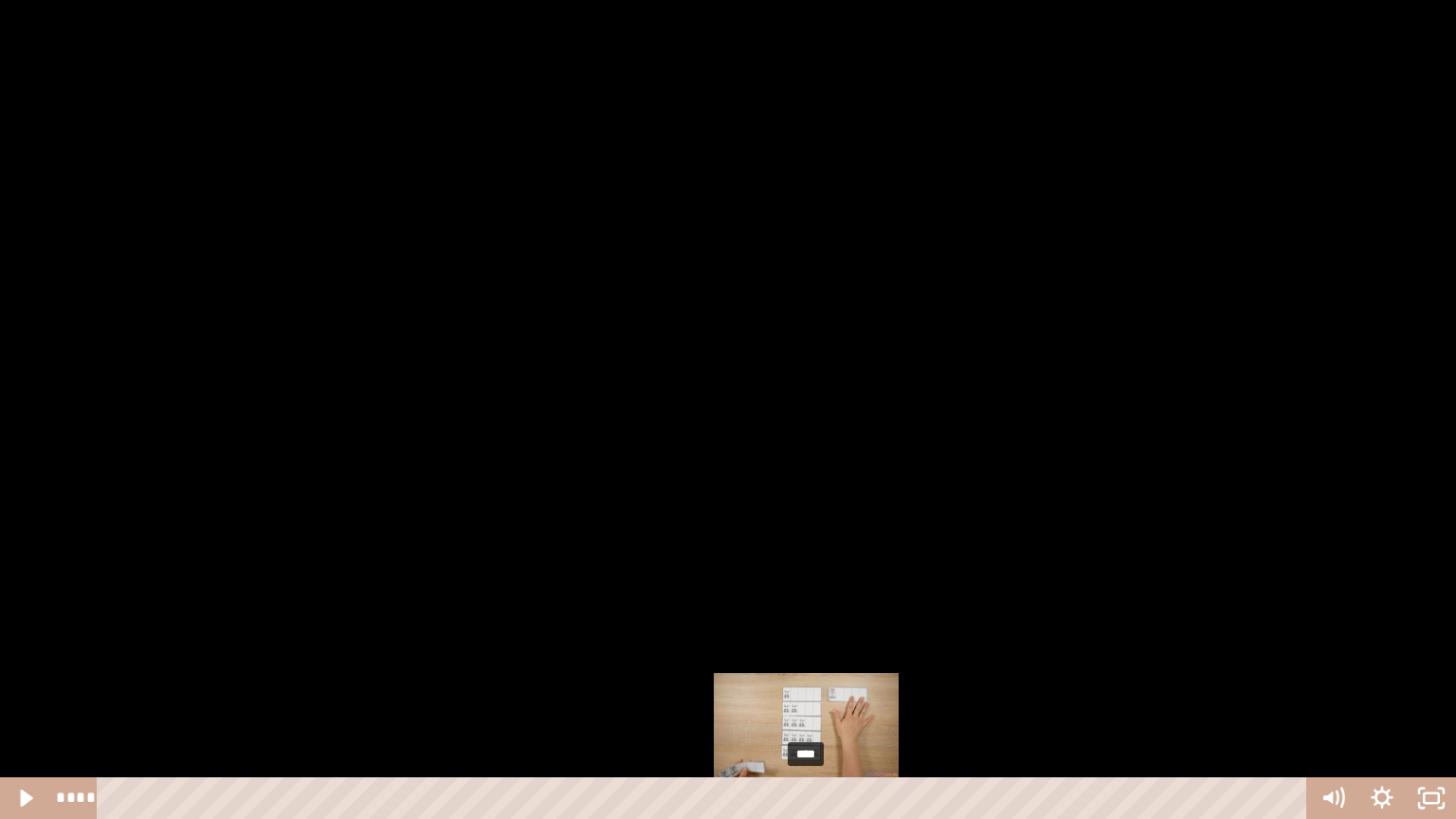 click on "****" at bounding box center [705, 798] 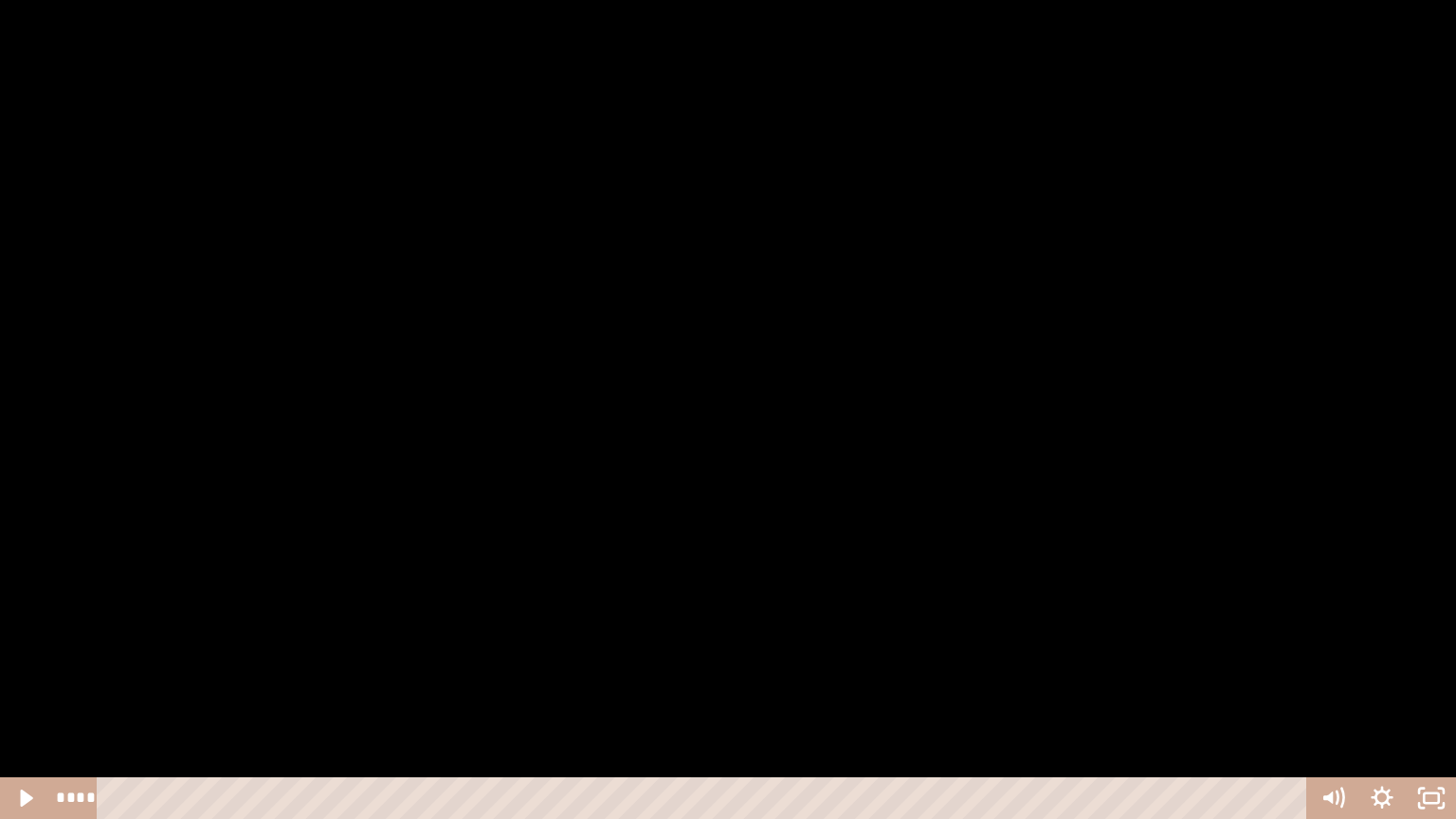 click at bounding box center (728, 410) 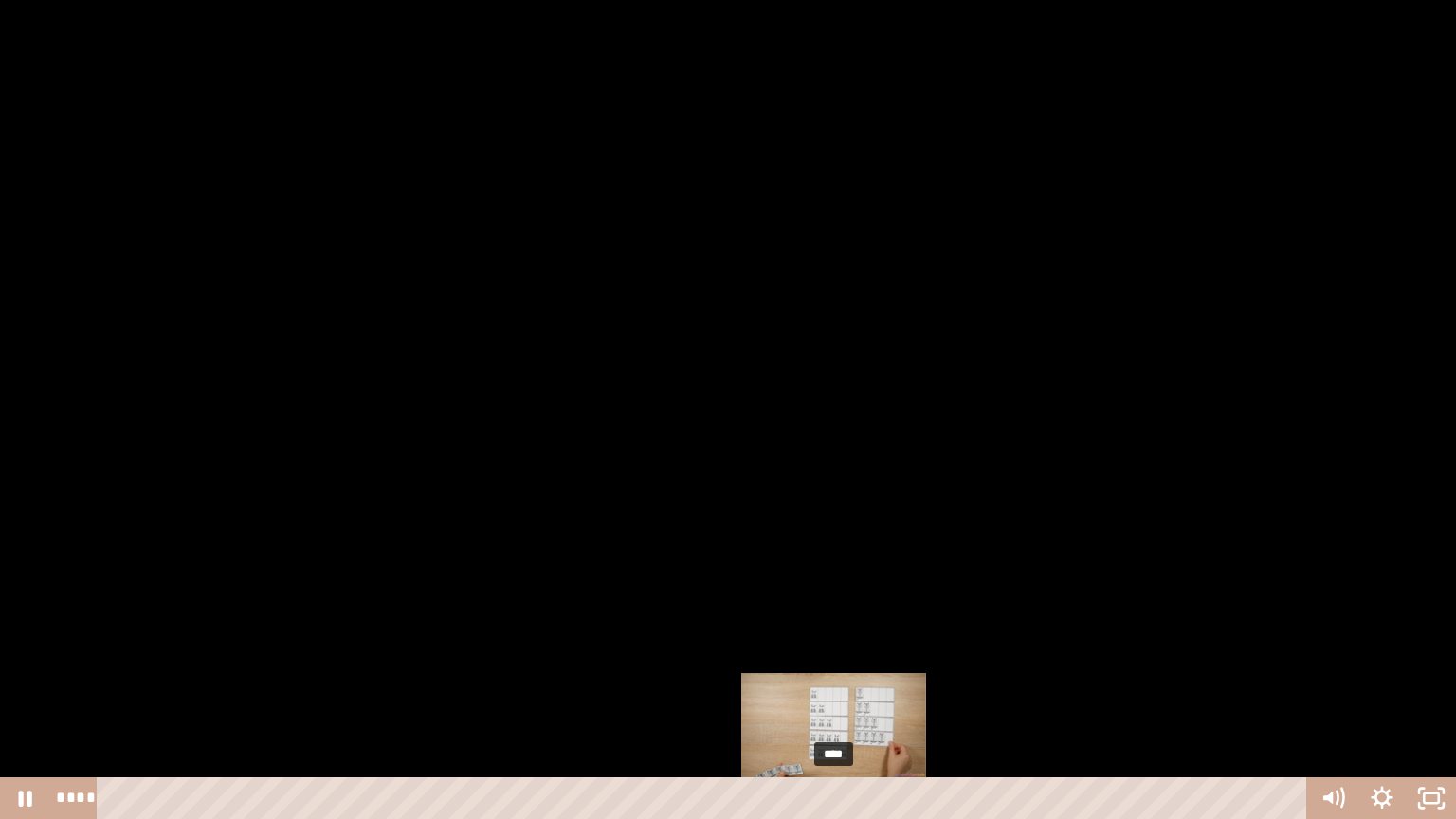 click on "****" at bounding box center [705, 798] 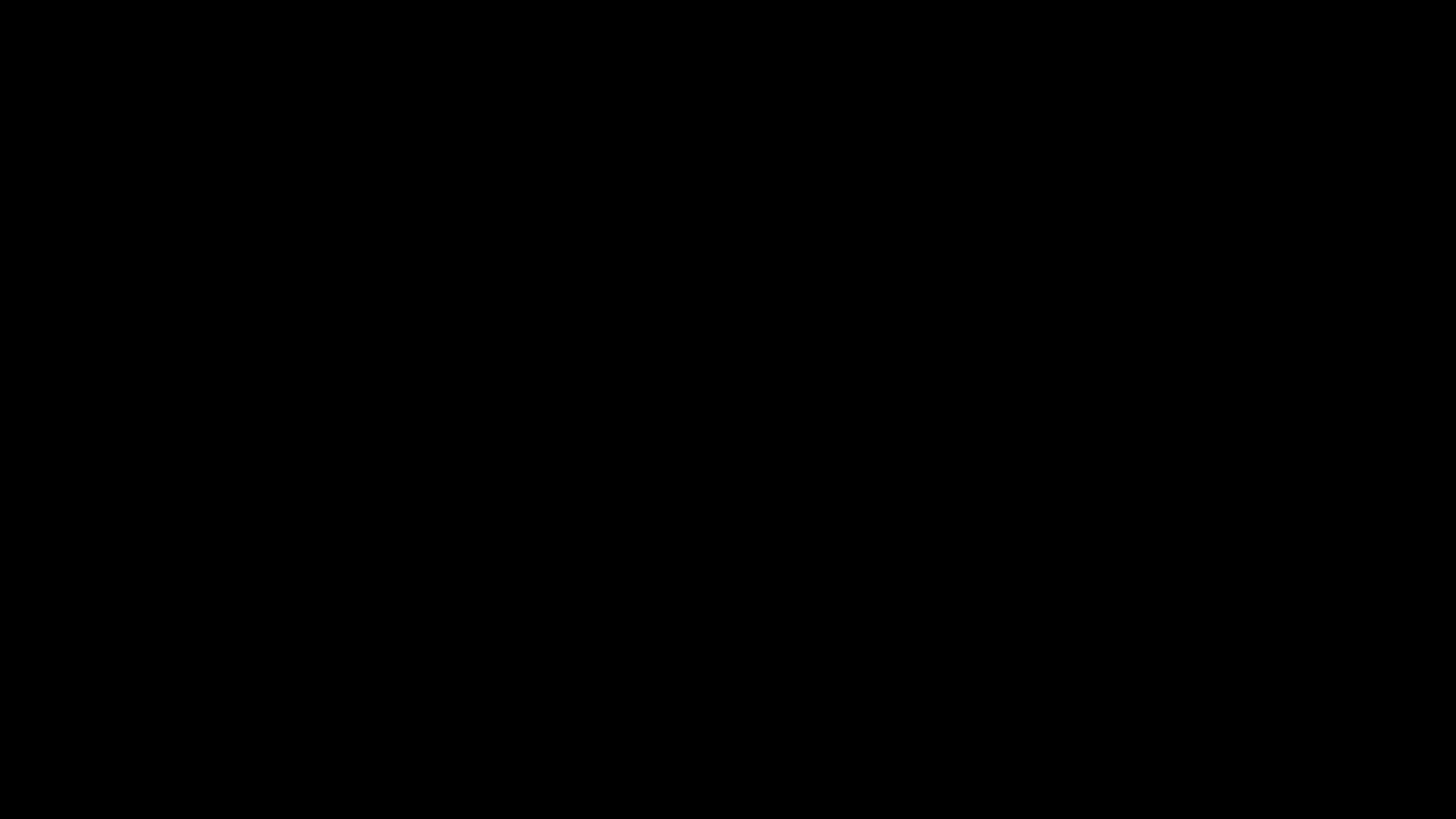 click at bounding box center [728, 410] 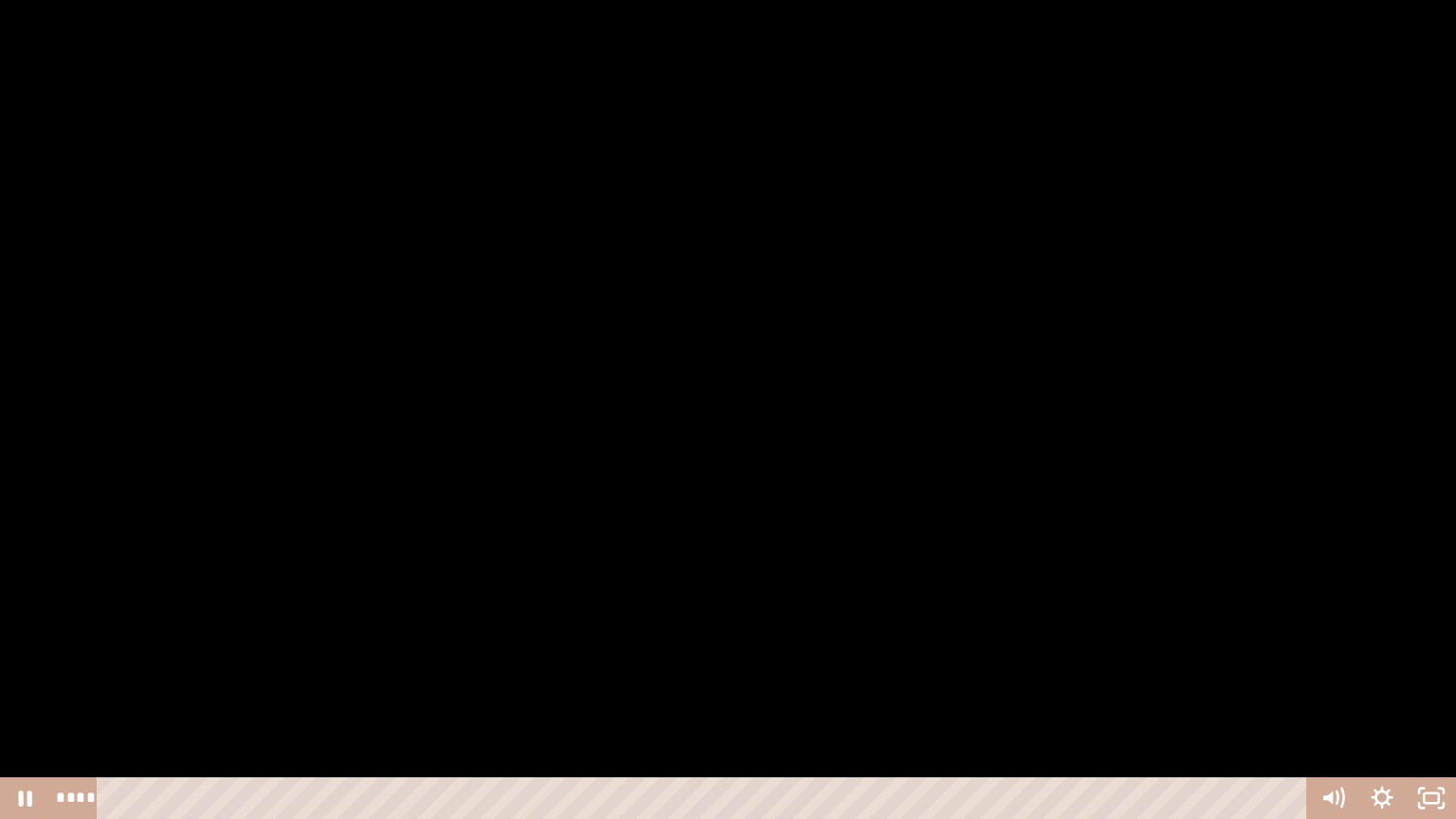 click at bounding box center [728, 410] 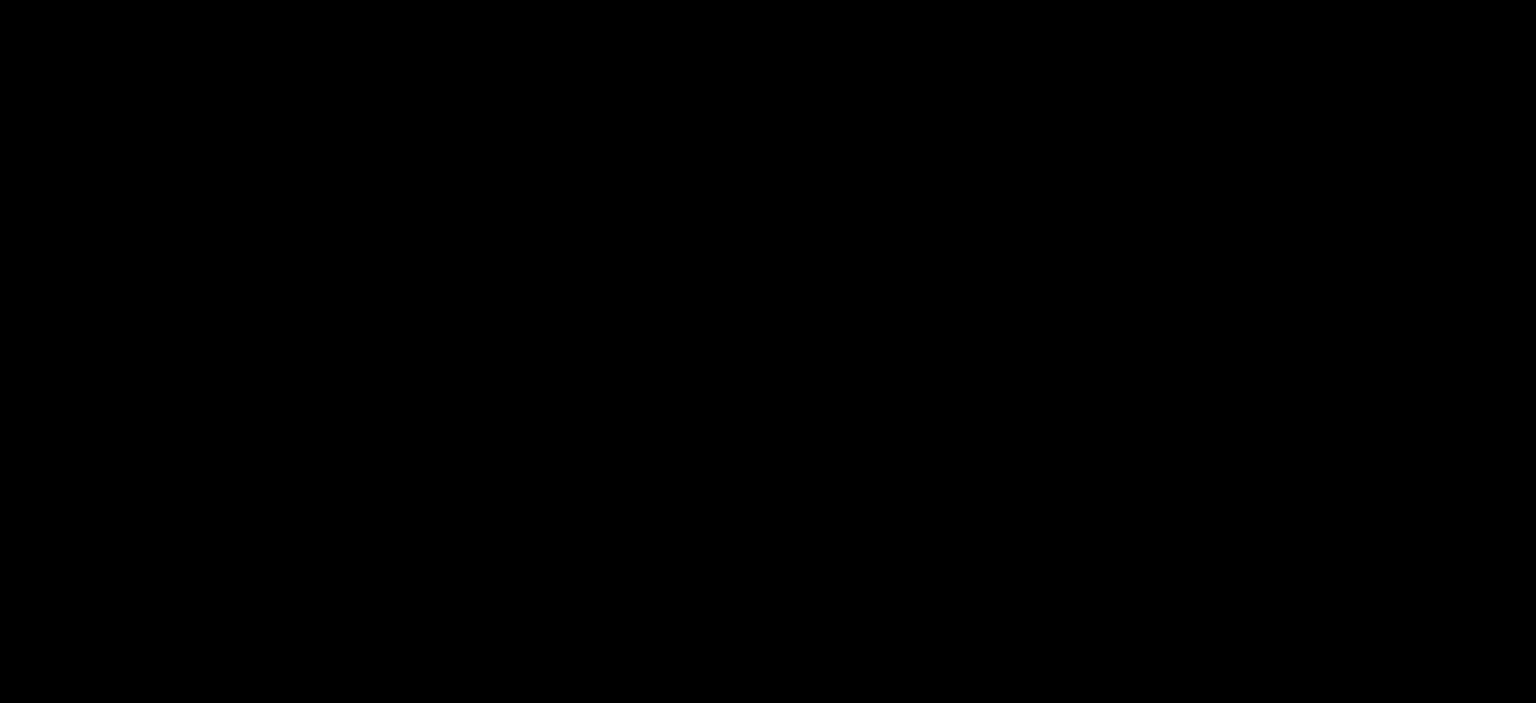 scroll, scrollTop: 0, scrollLeft: 0, axis: both 